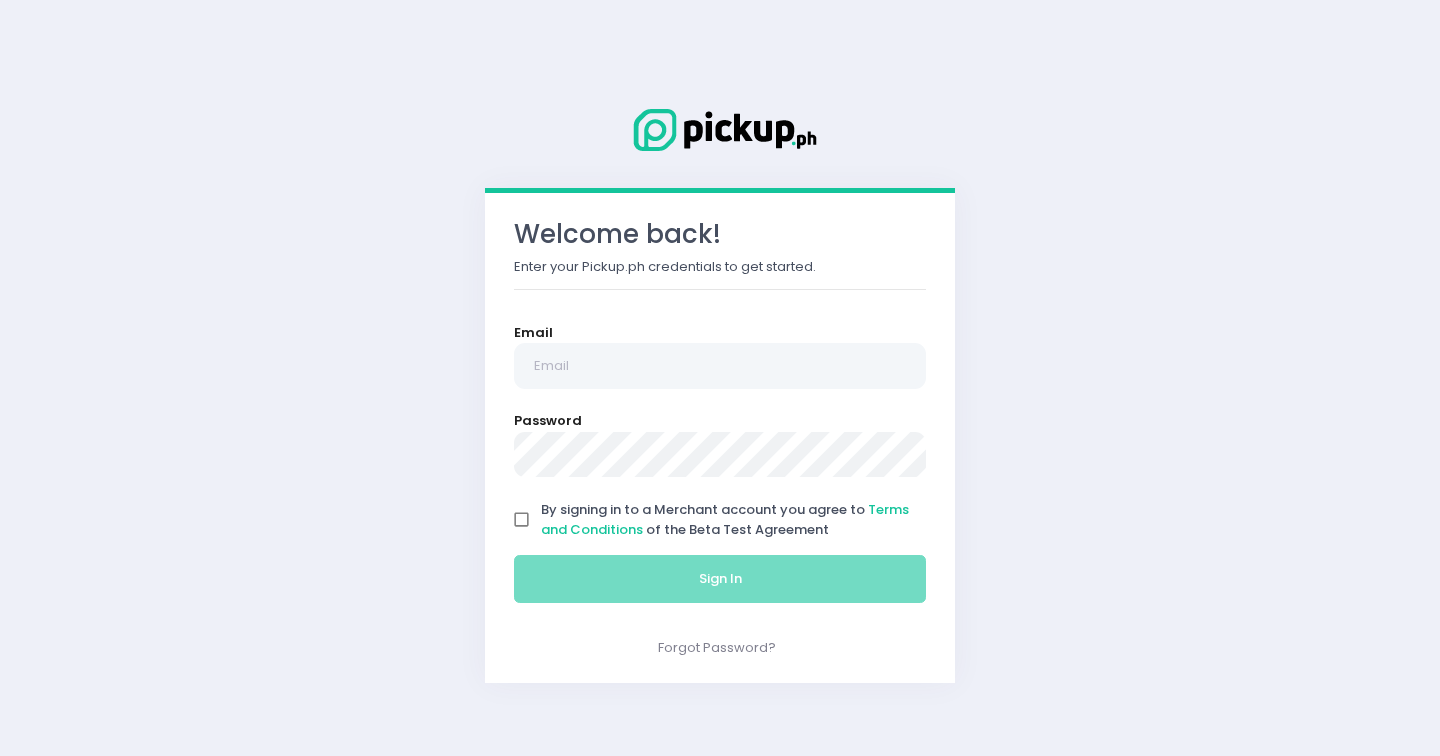 scroll, scrollTop: 0, scrollLeft: 0, axis: both 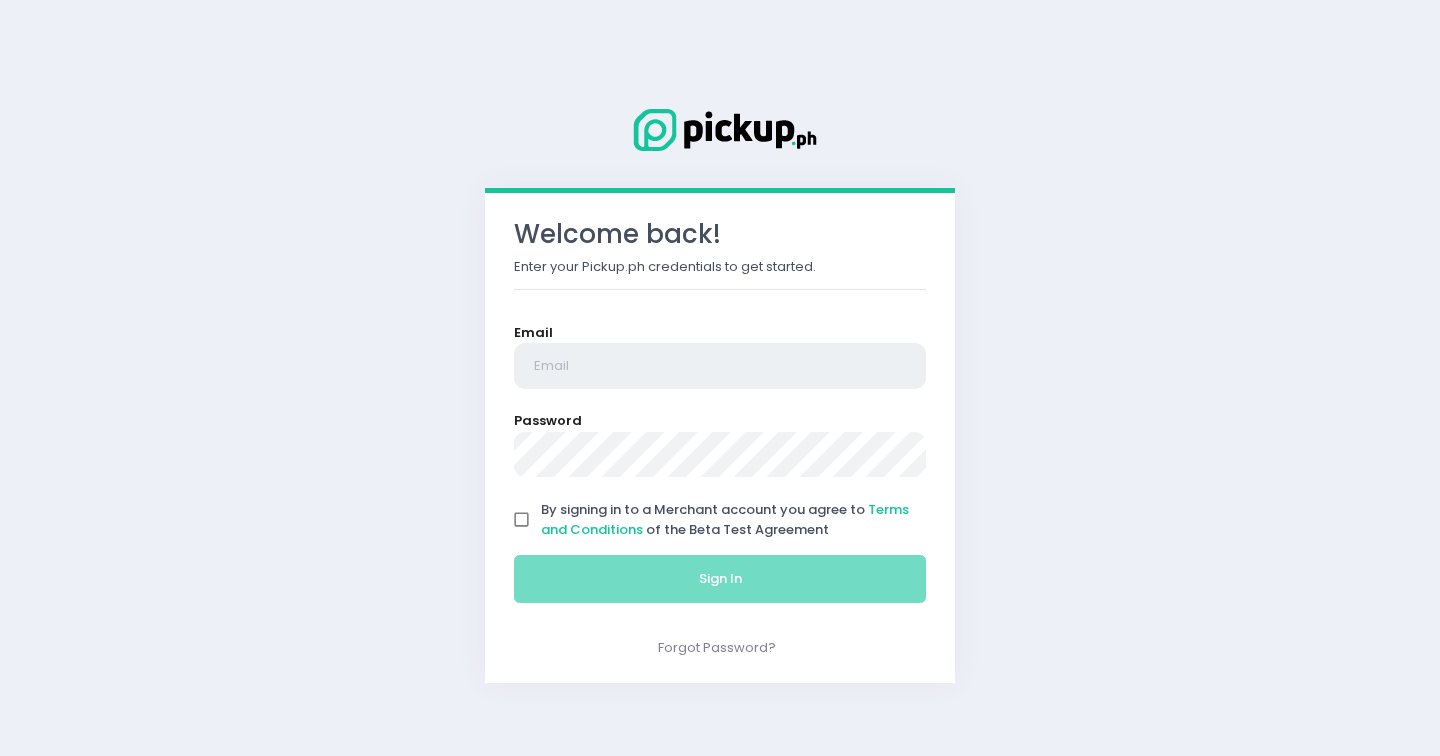 type on "[EMAIL]" 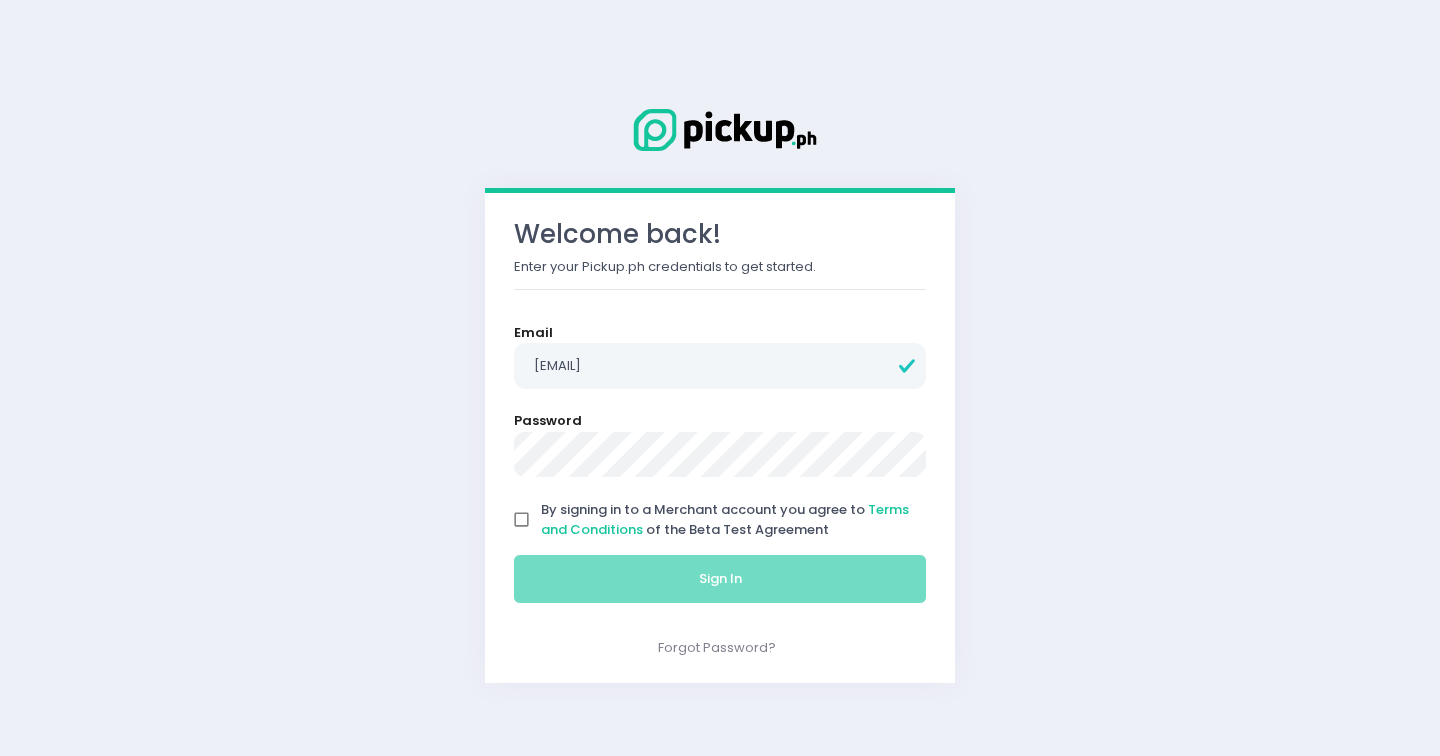 click on "By signing in to a Merchant account you agree to   Terms and Conditions   of the Beta Test Agreement" at bounding box center (522, 520) 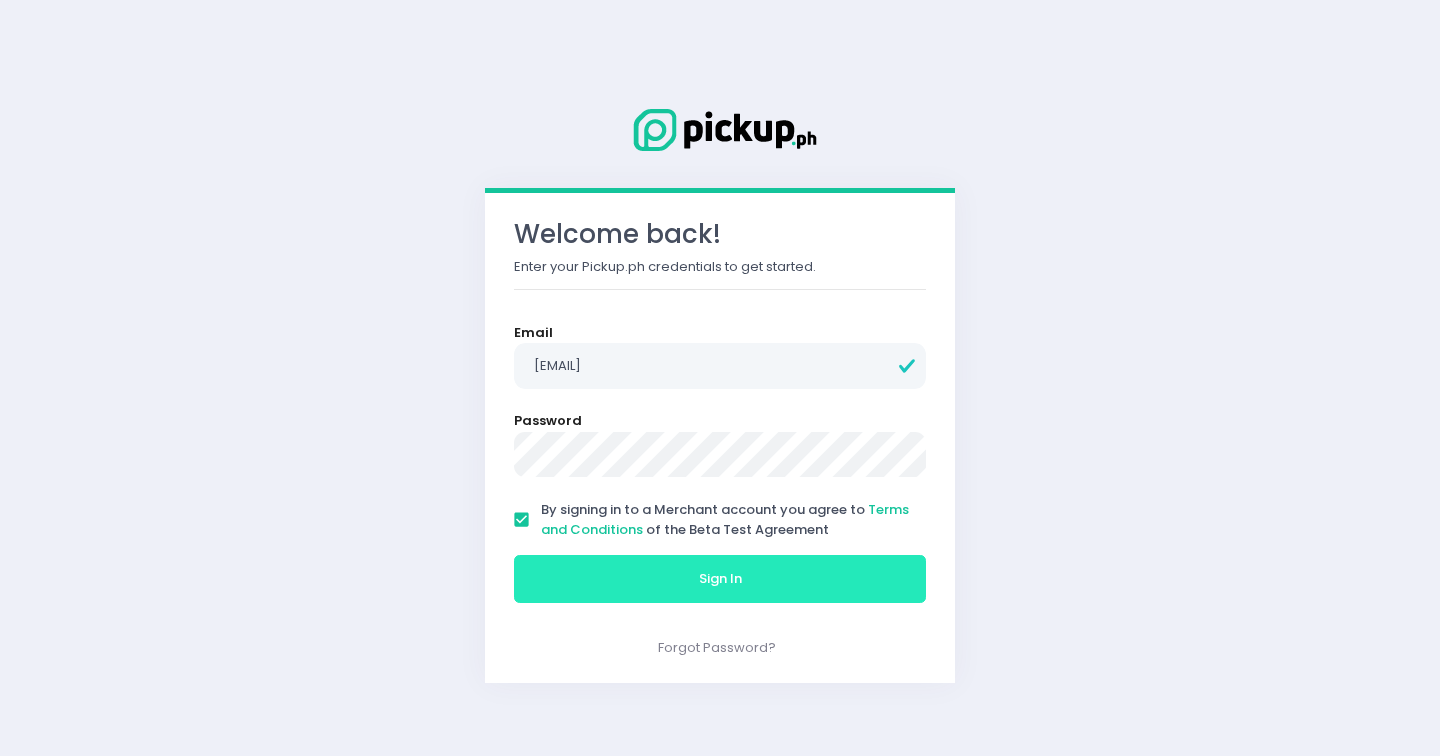 click on "Sign In" at bounding box center [720, 579] 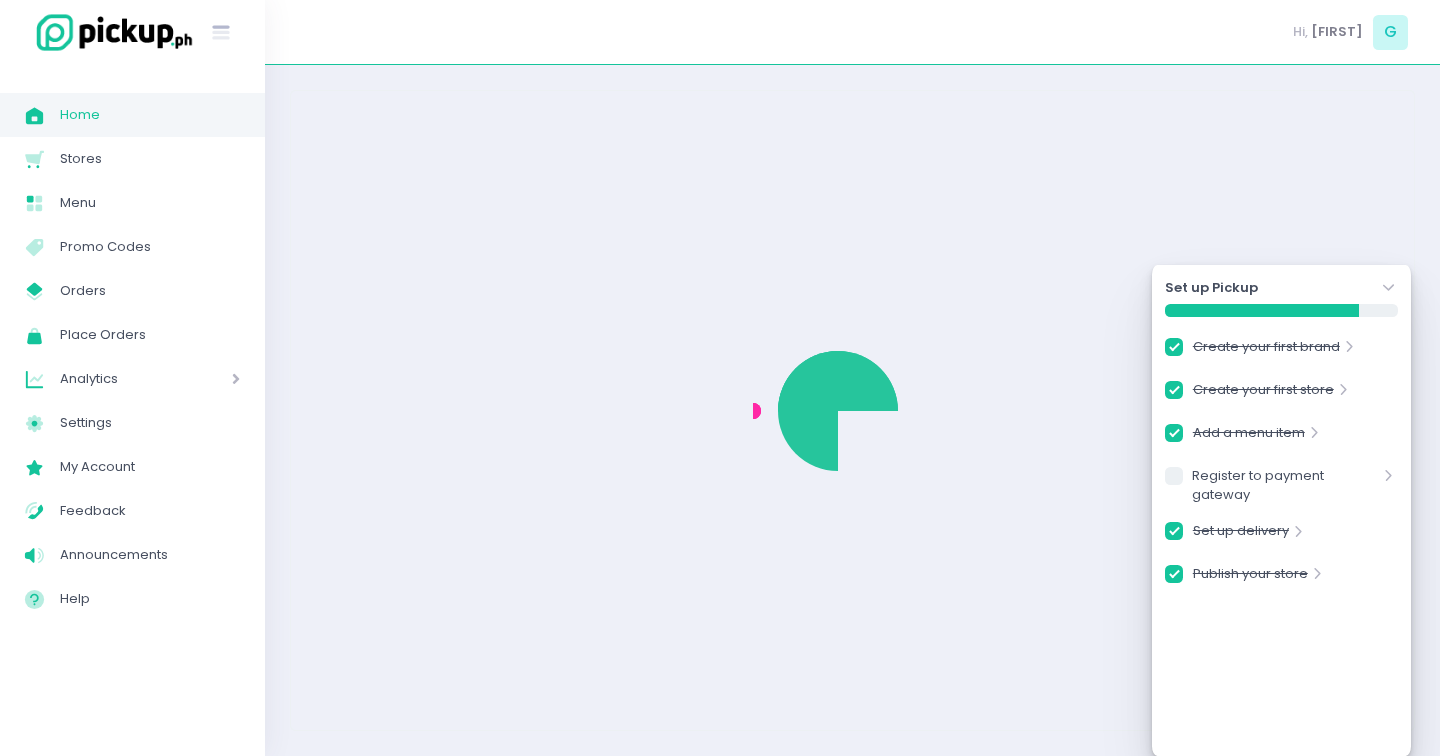 checkbox on "true" 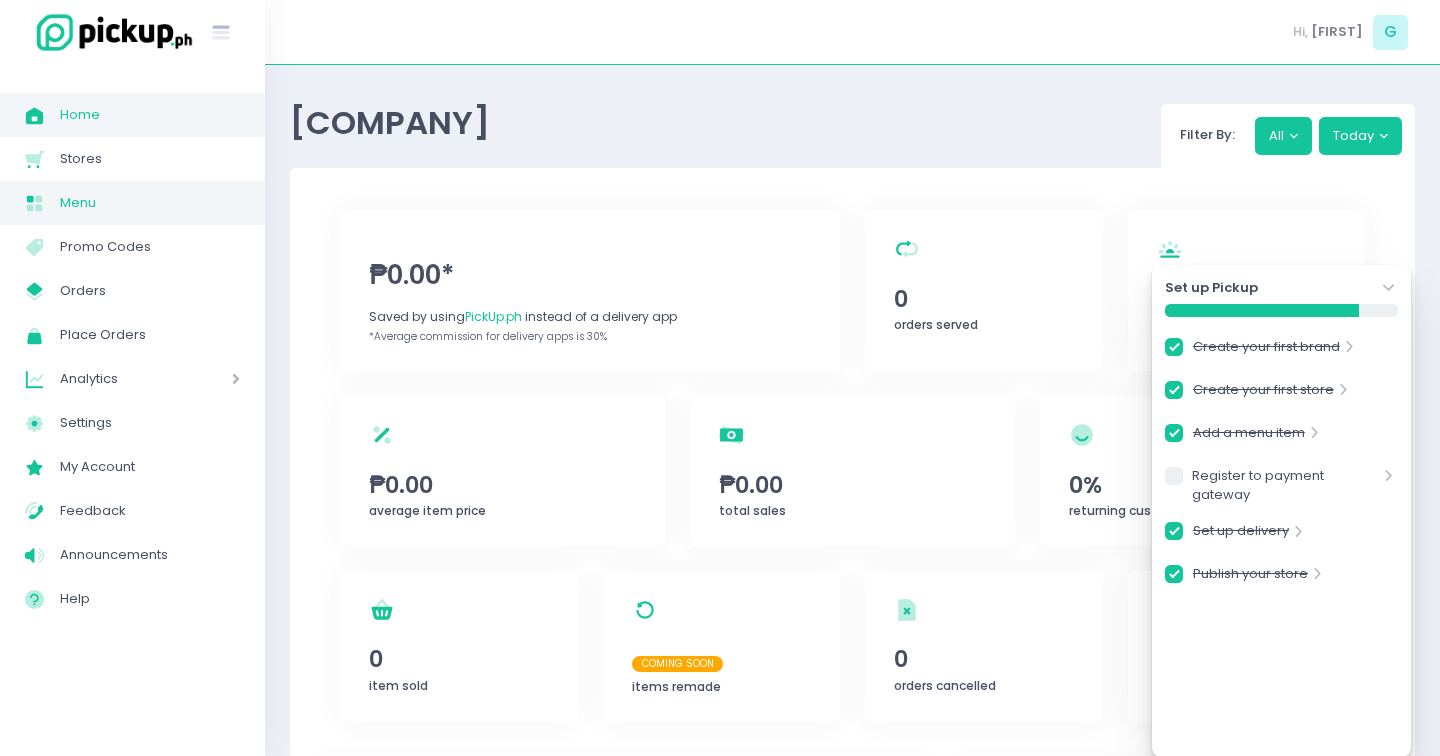 click on "Menu" at bounding box center [150, 203] 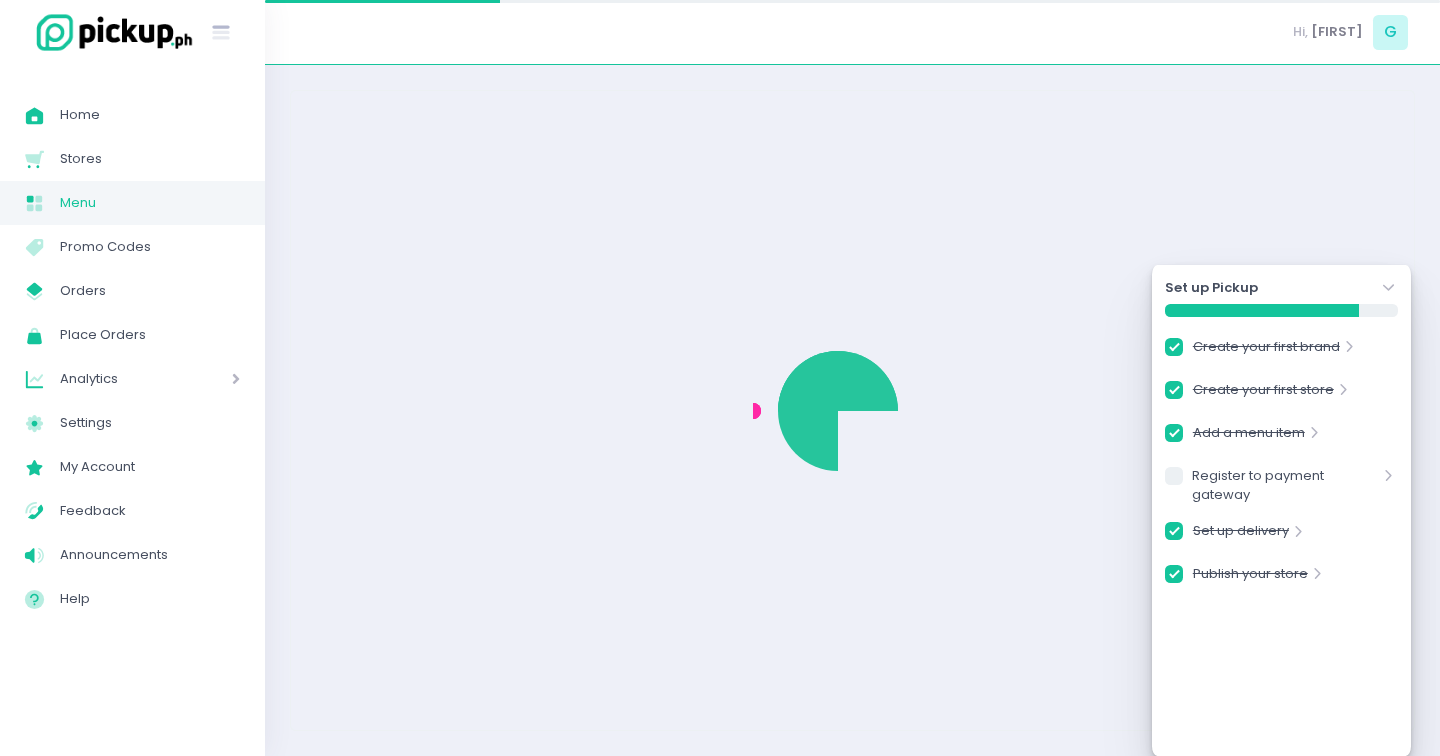 checkbox on "true" 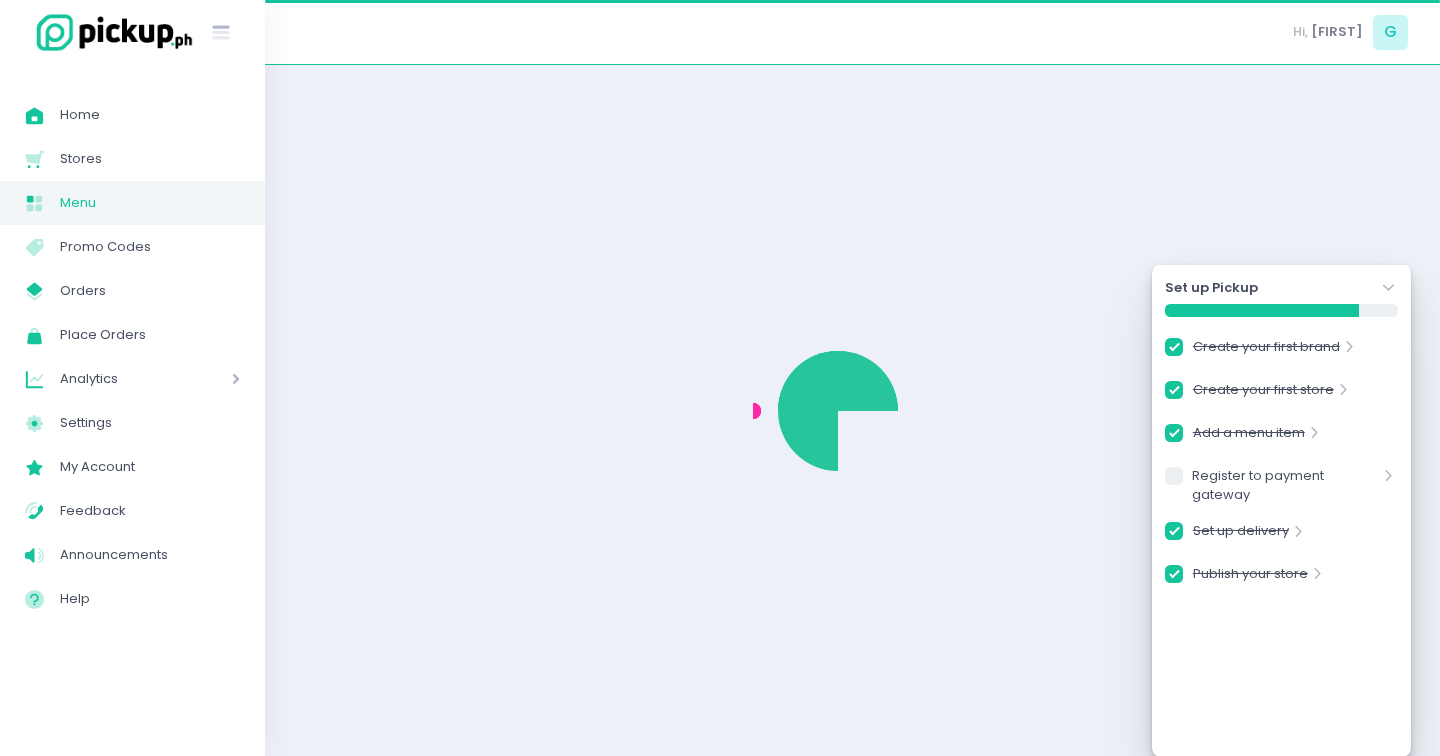 checkbox on "true" 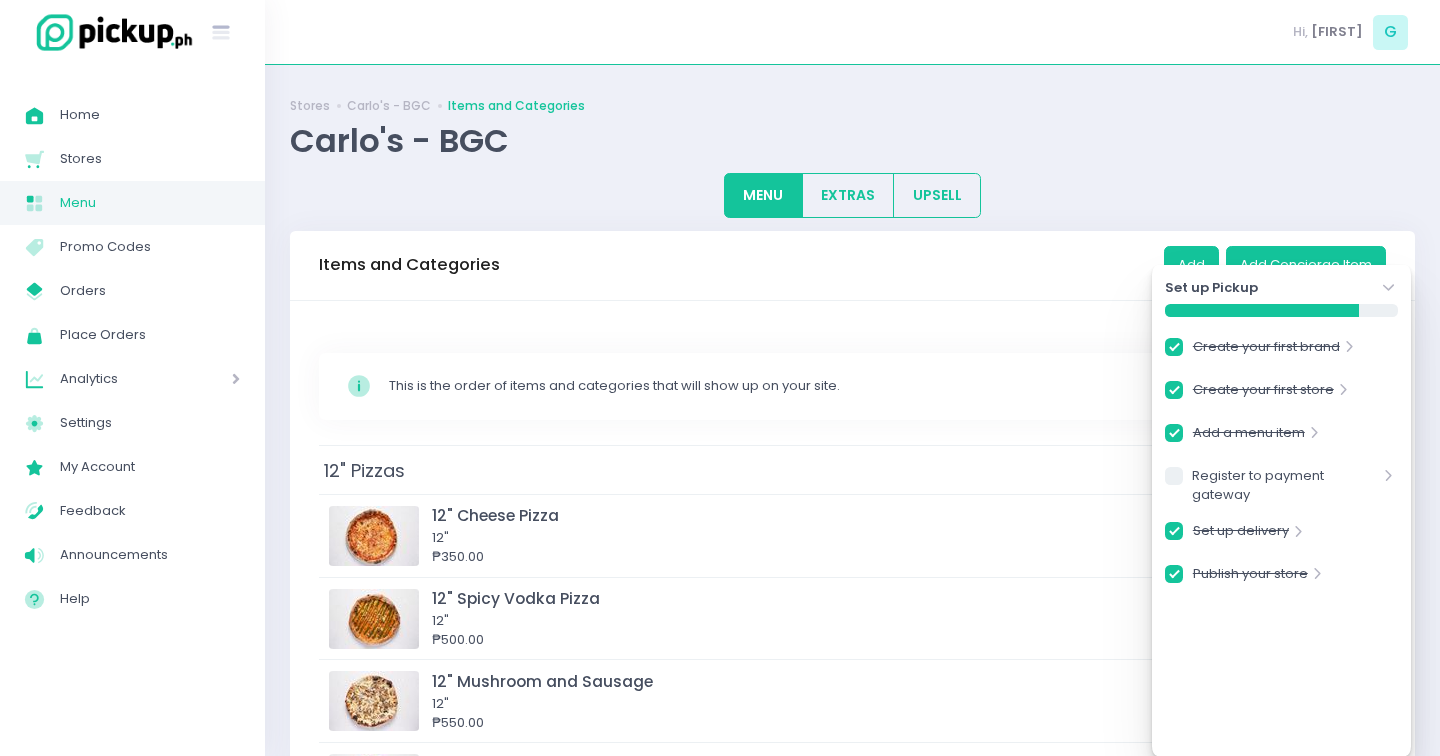 click on "Carlo's - BGC" at bounding box center [852, 140] 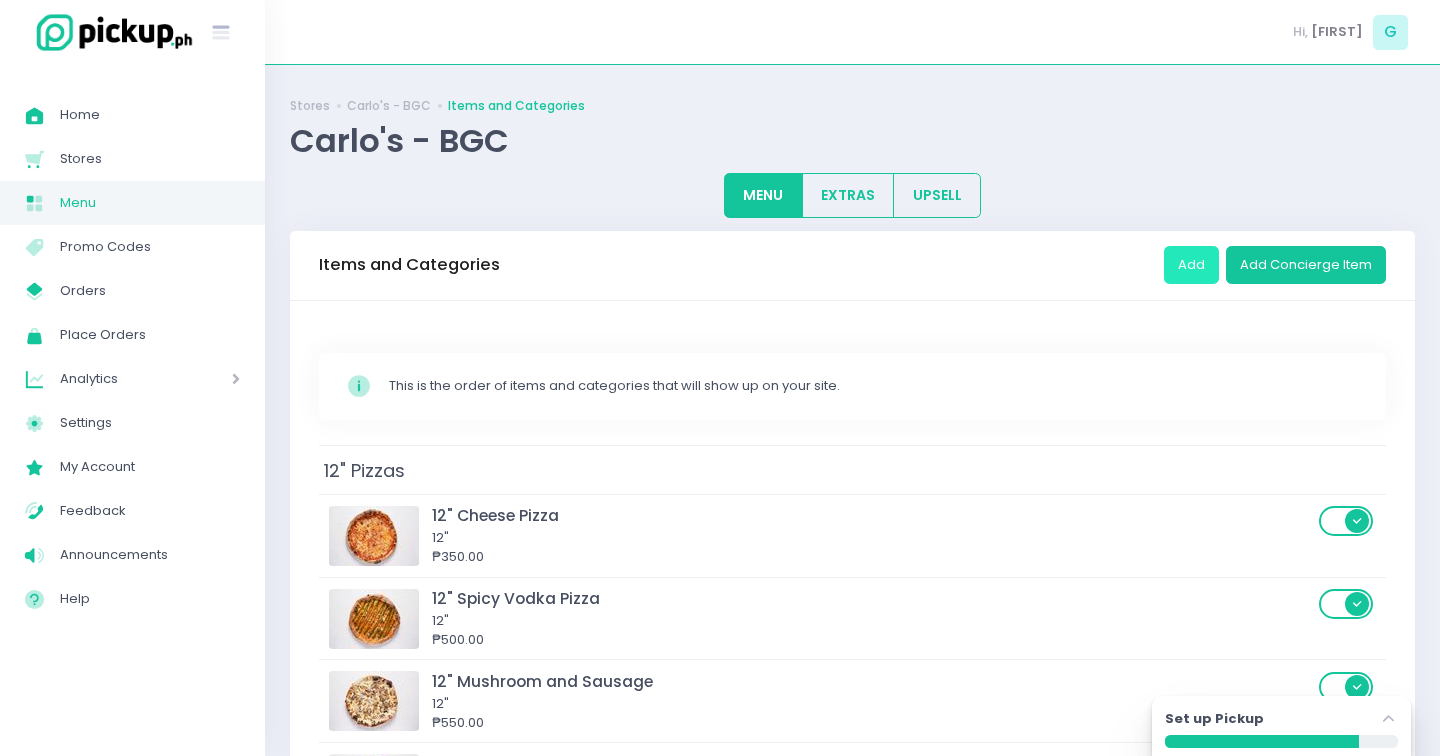 click on "Add" at bounding box center [1191, 265] 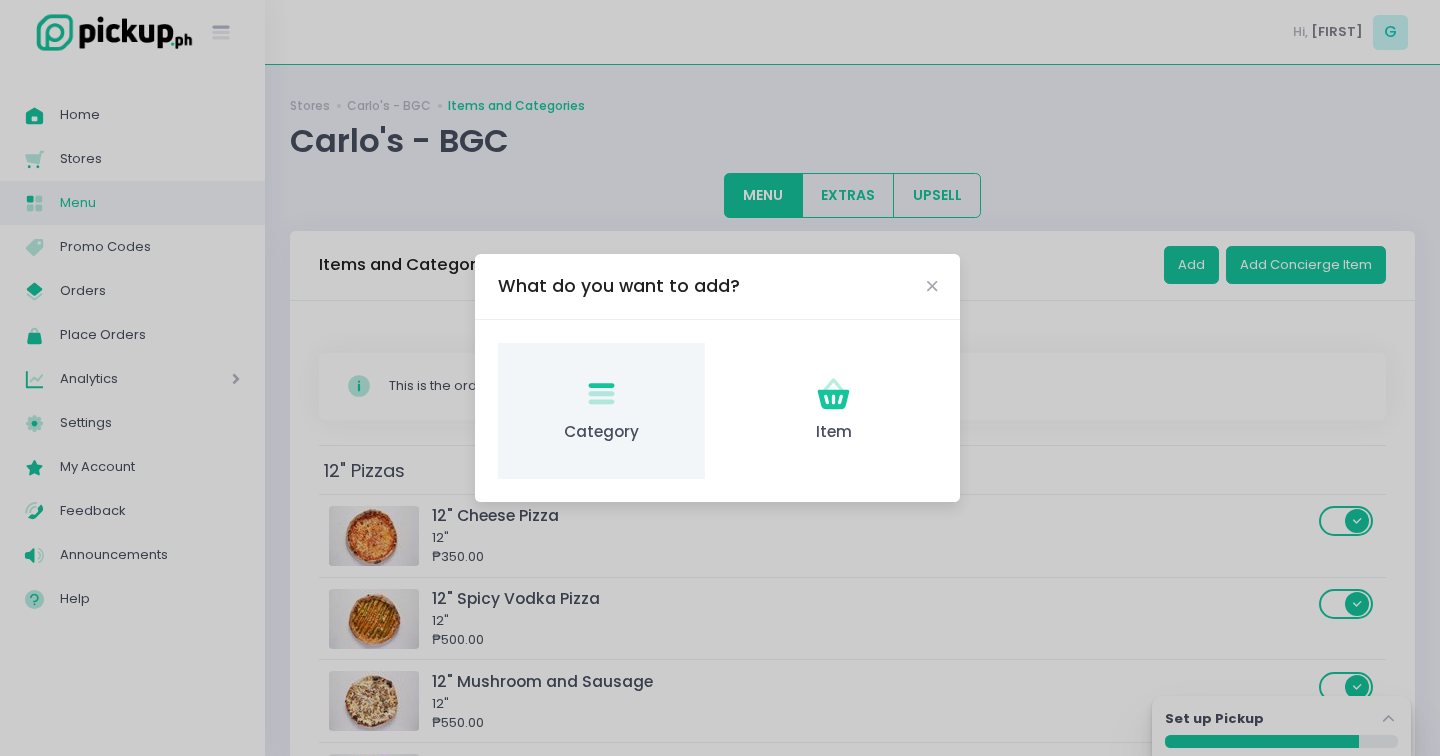 click on "Category Created with Sketch." 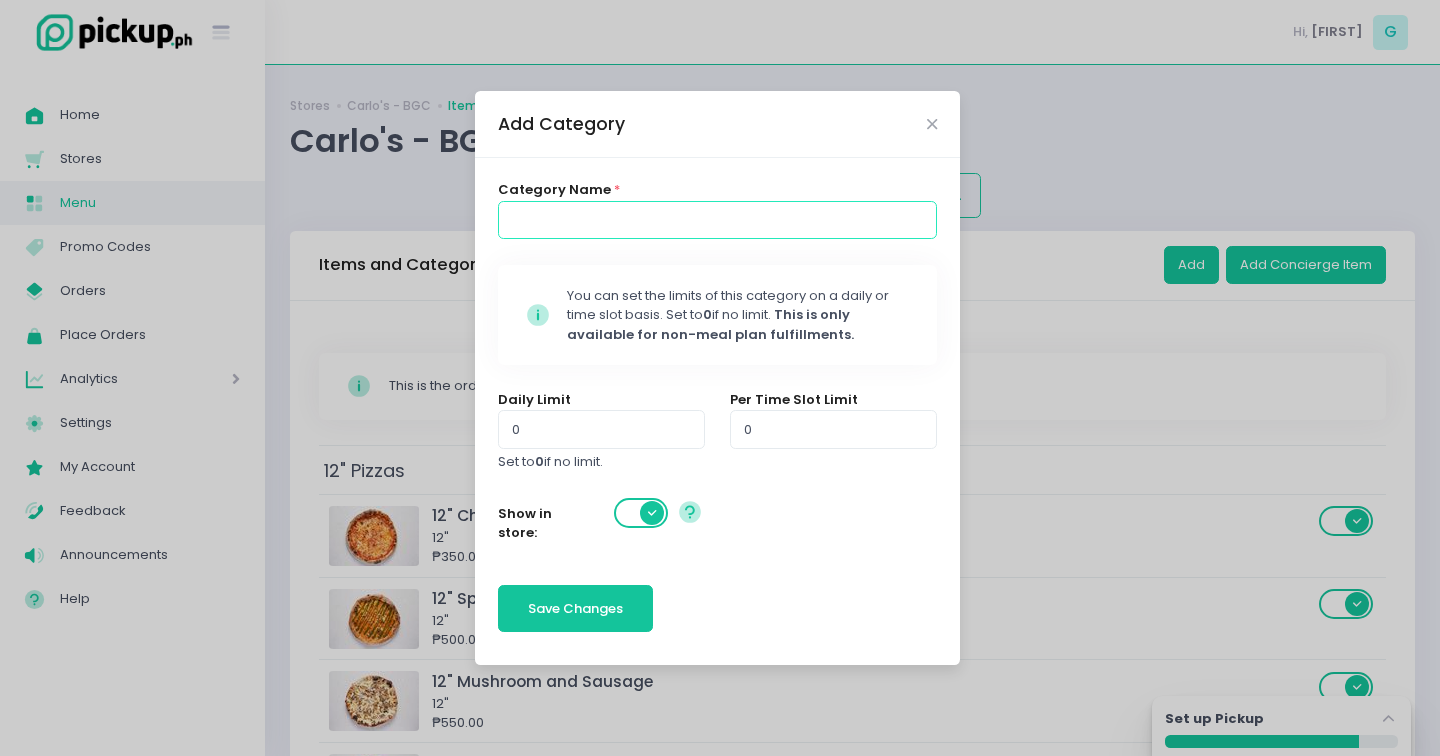 click at bounding box center [718, 220] 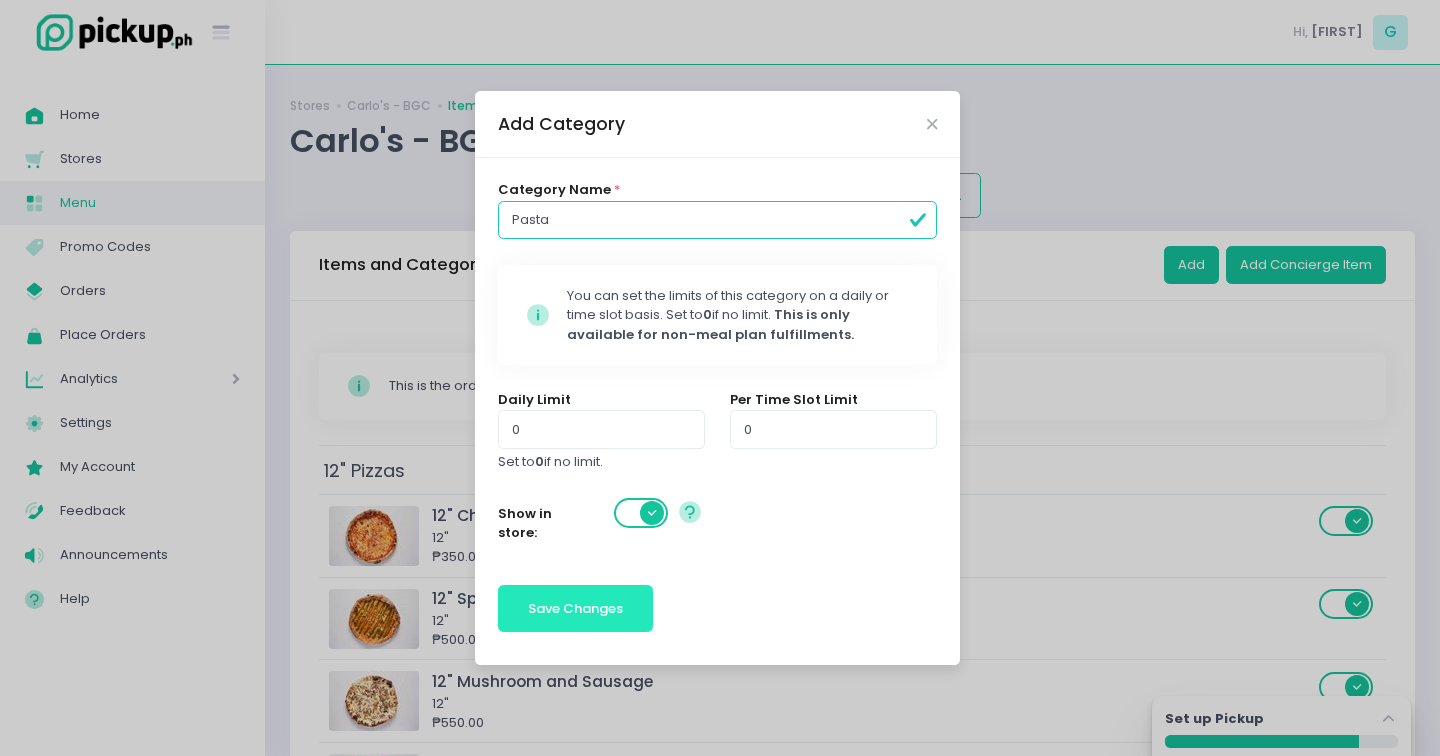 type on "Pasta" 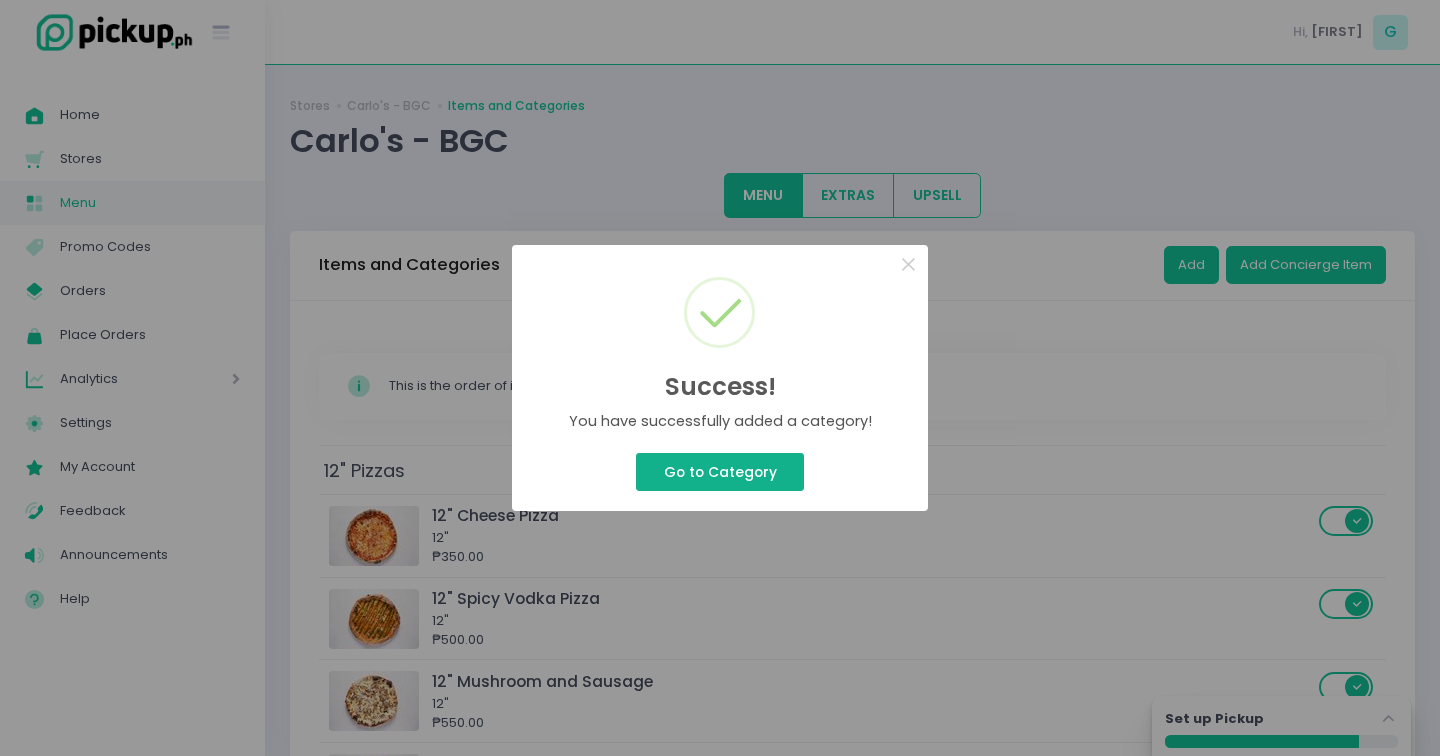 click on "Go to Category" at bounding box center [720, 472] 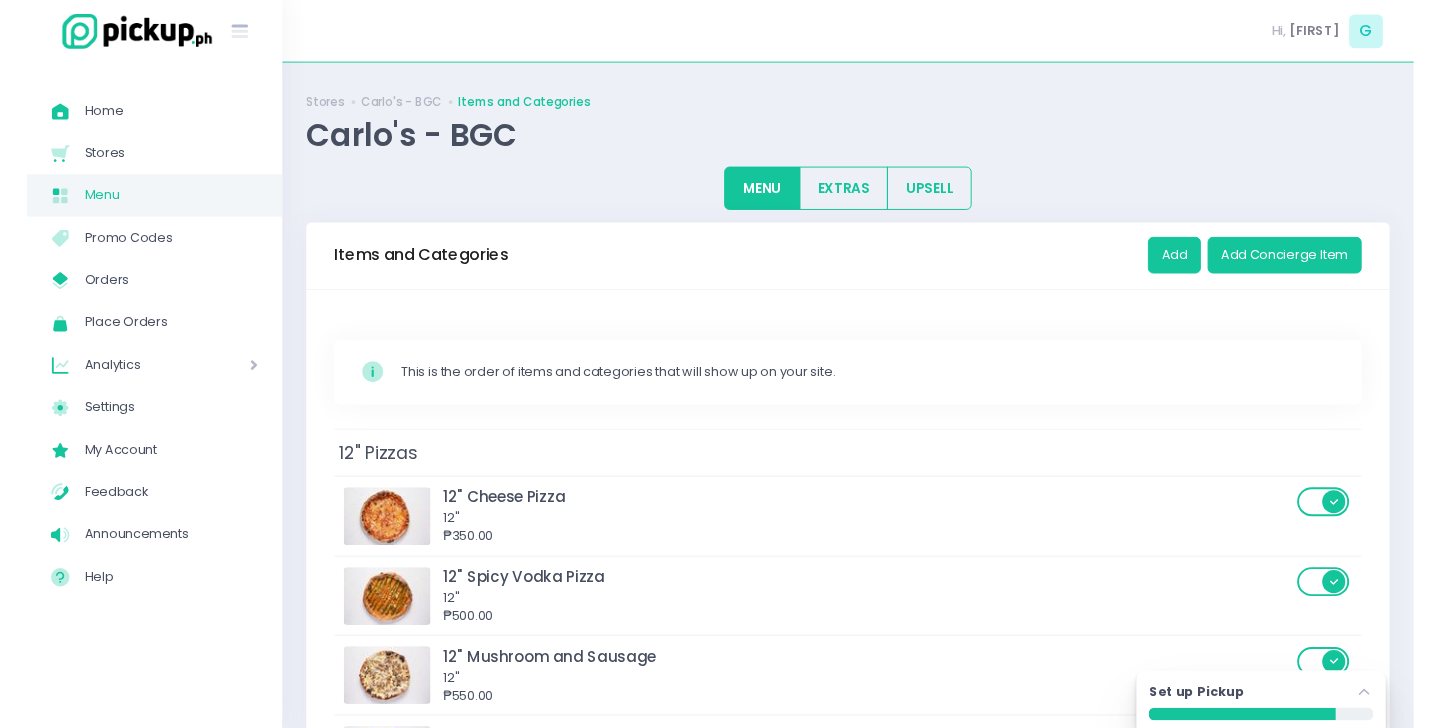 scroll, scrollTop: 0, scrollLeft: 0, axis: both 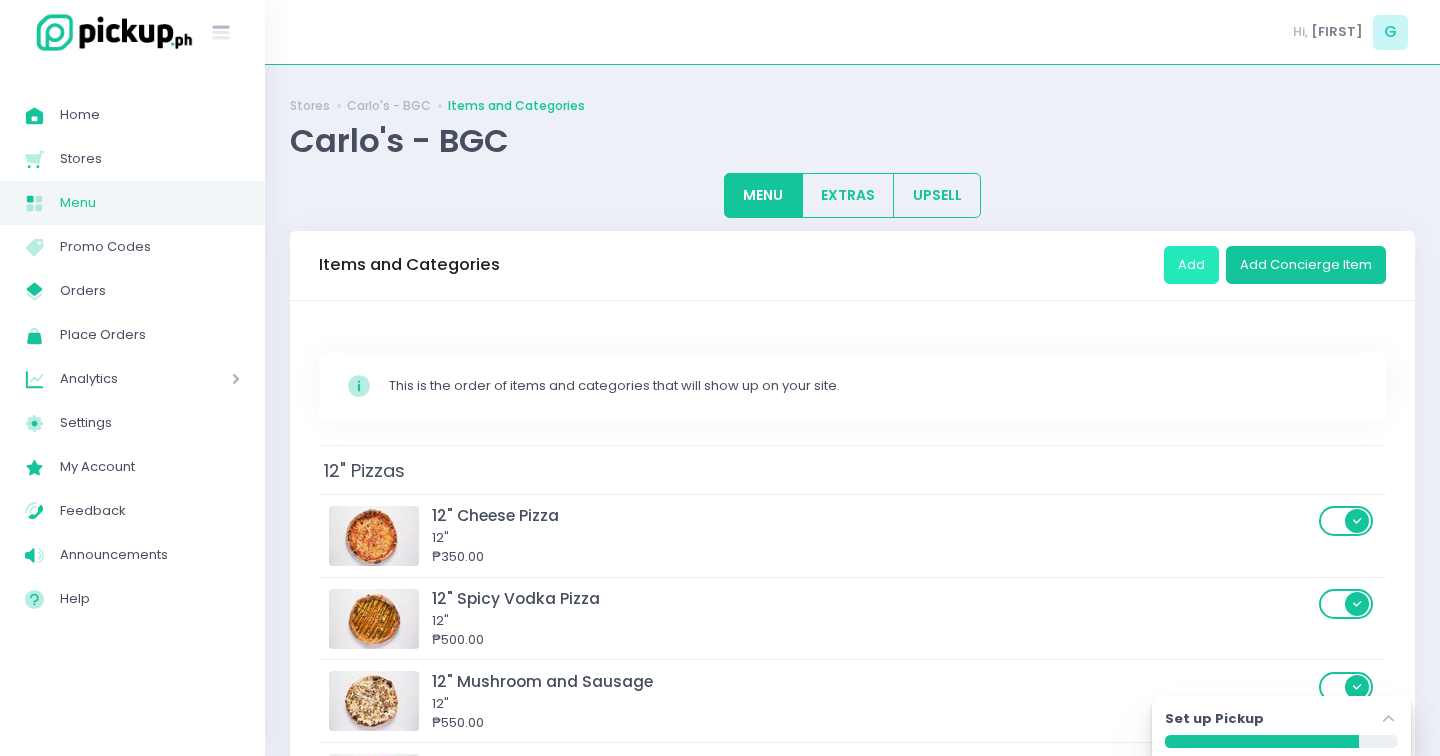 click on "Add" at bounding box center [1191, 265] 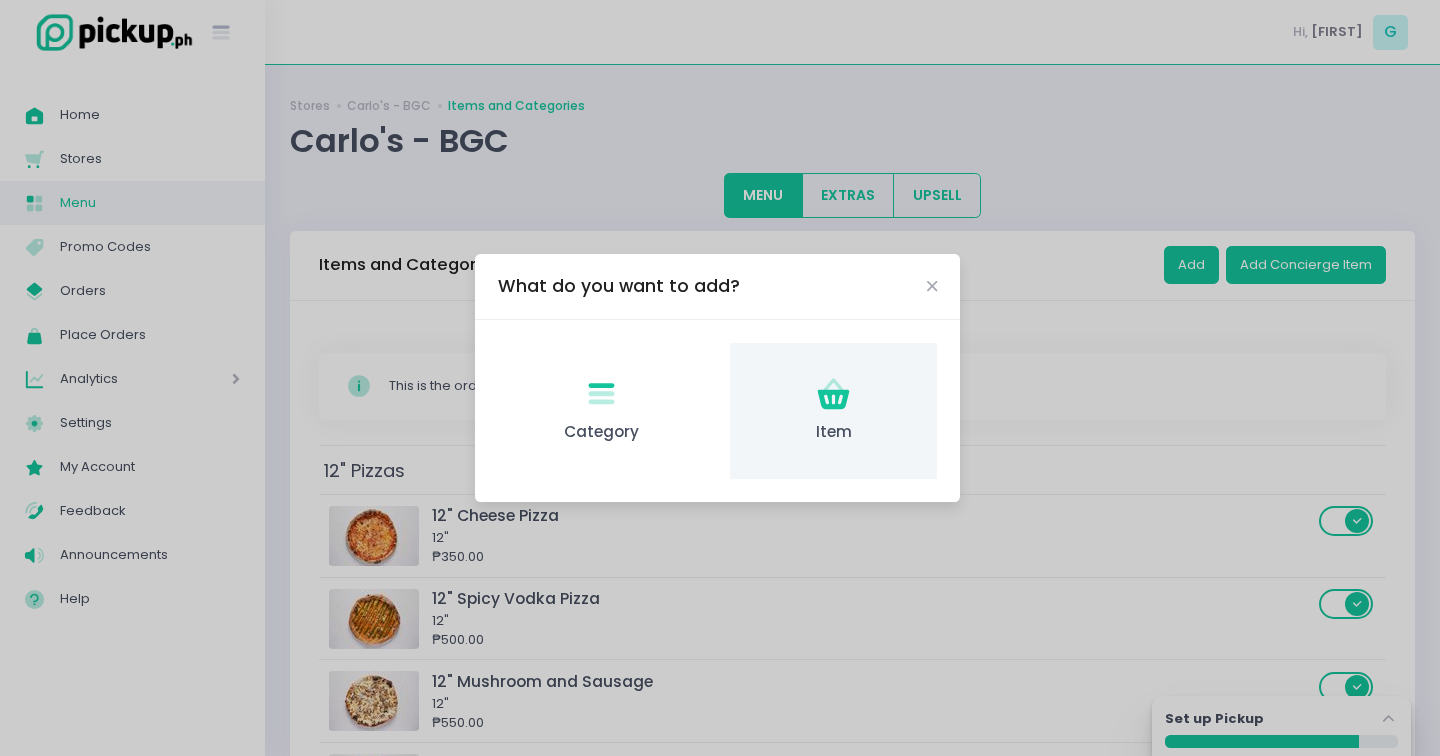 click on "Item Created with Sketch. Item" at bounding box center [833, 411] 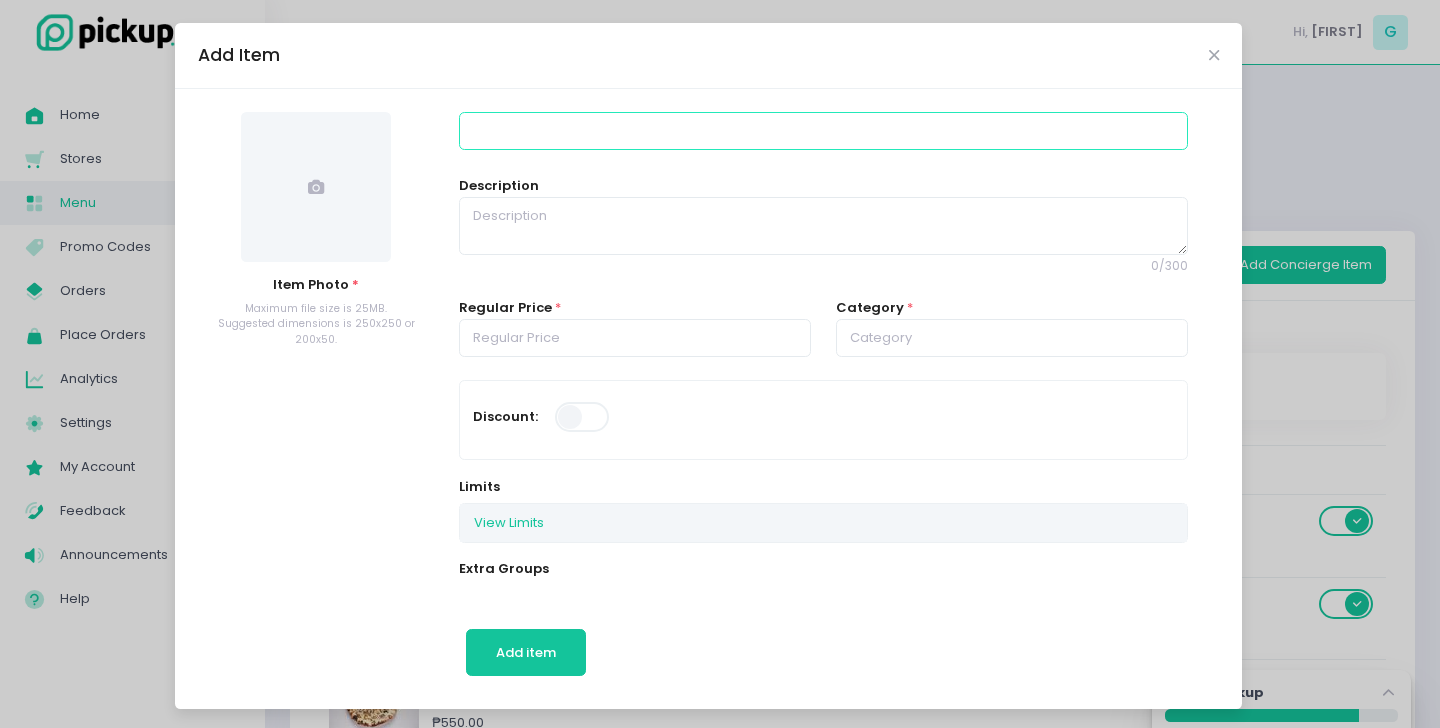 click at bounding box center [823, 131] 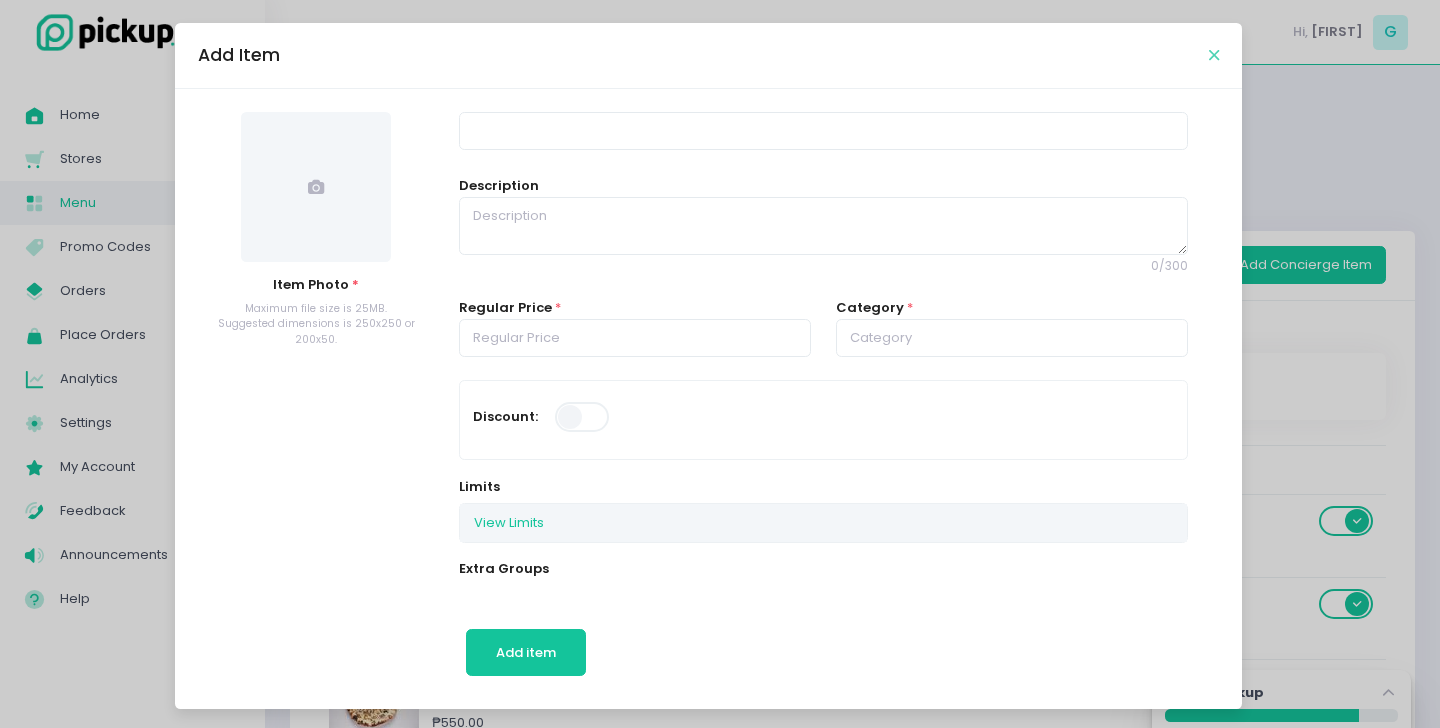 click at bounding box center (1214, 55) 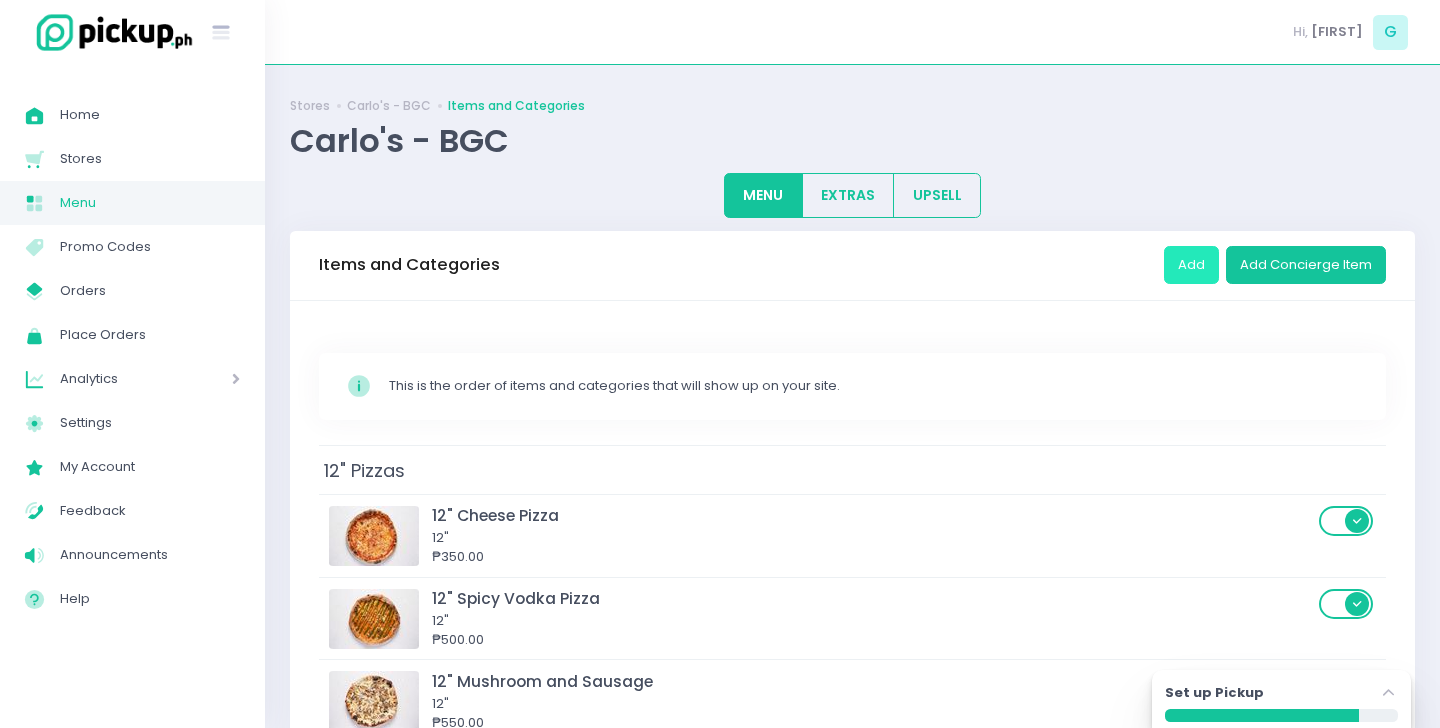 click on "Add" at bounding box center [1191, 265] 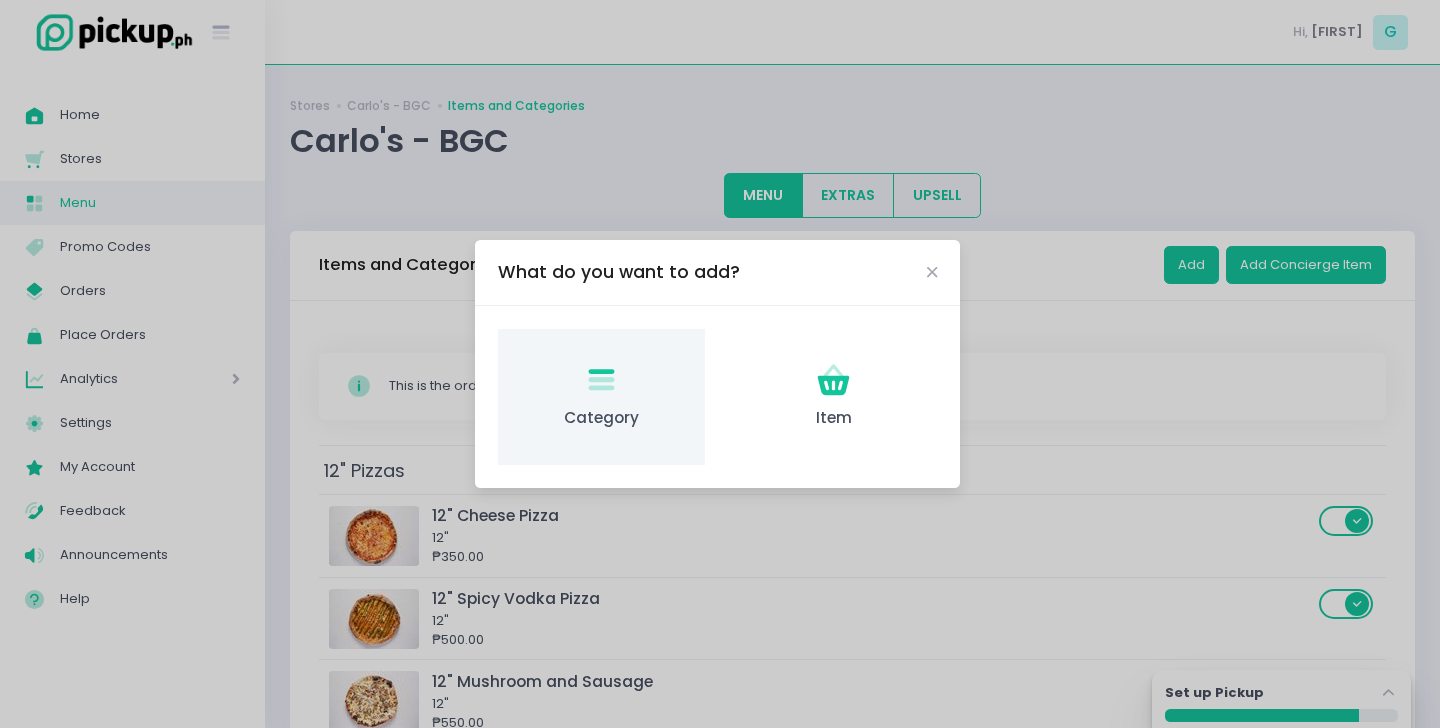 click on "Category" at bounding box center [601, 418] 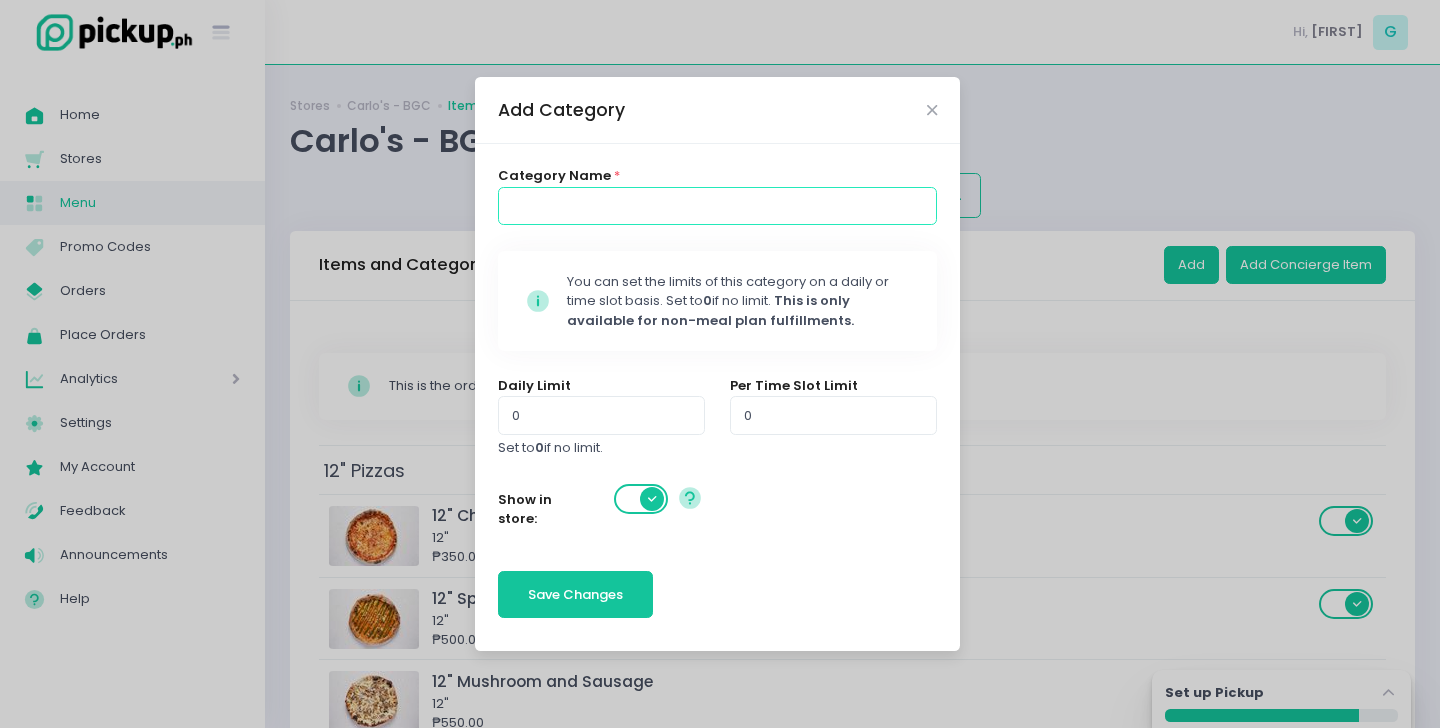 click at bounding box center [718, 206] 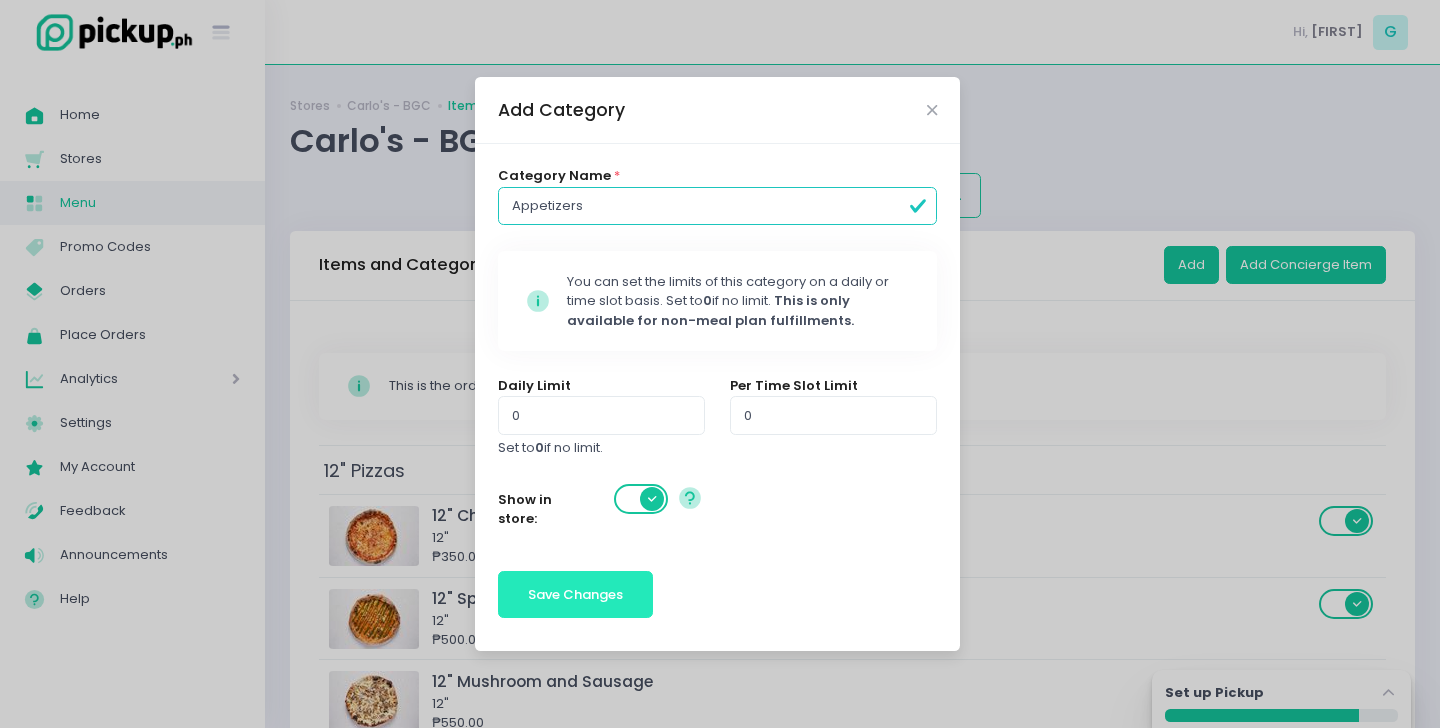 type on "Appetizers" 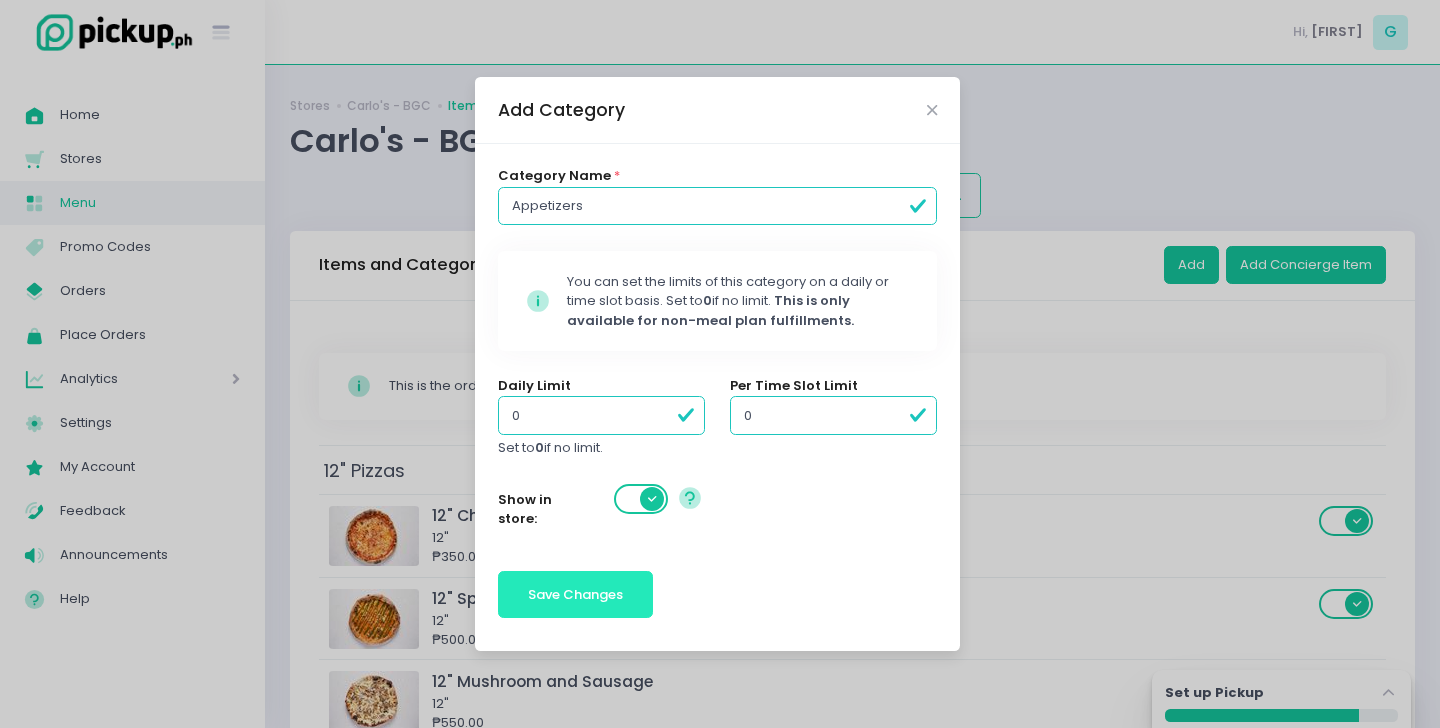 click on "Save Changes" at bounding box center [576, 595] 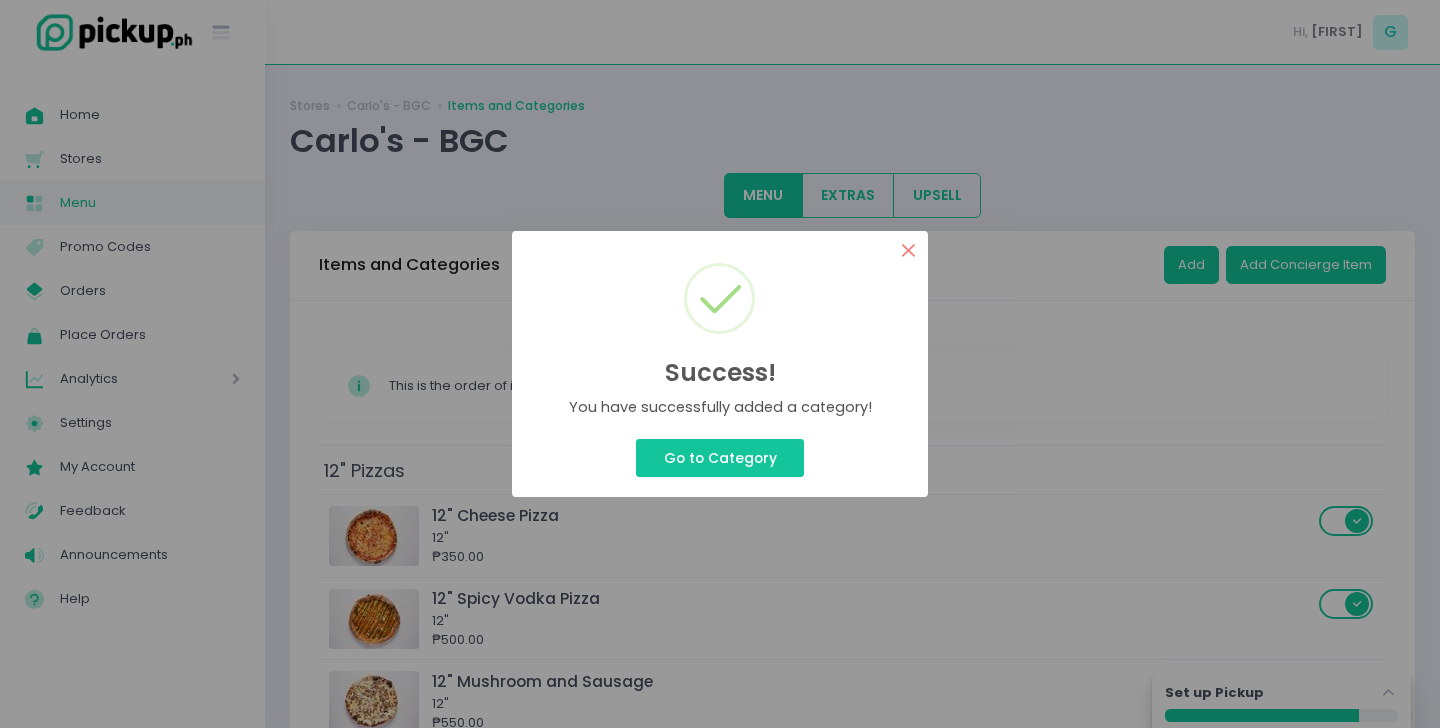 click on "×" at bounding box center (908, 250) 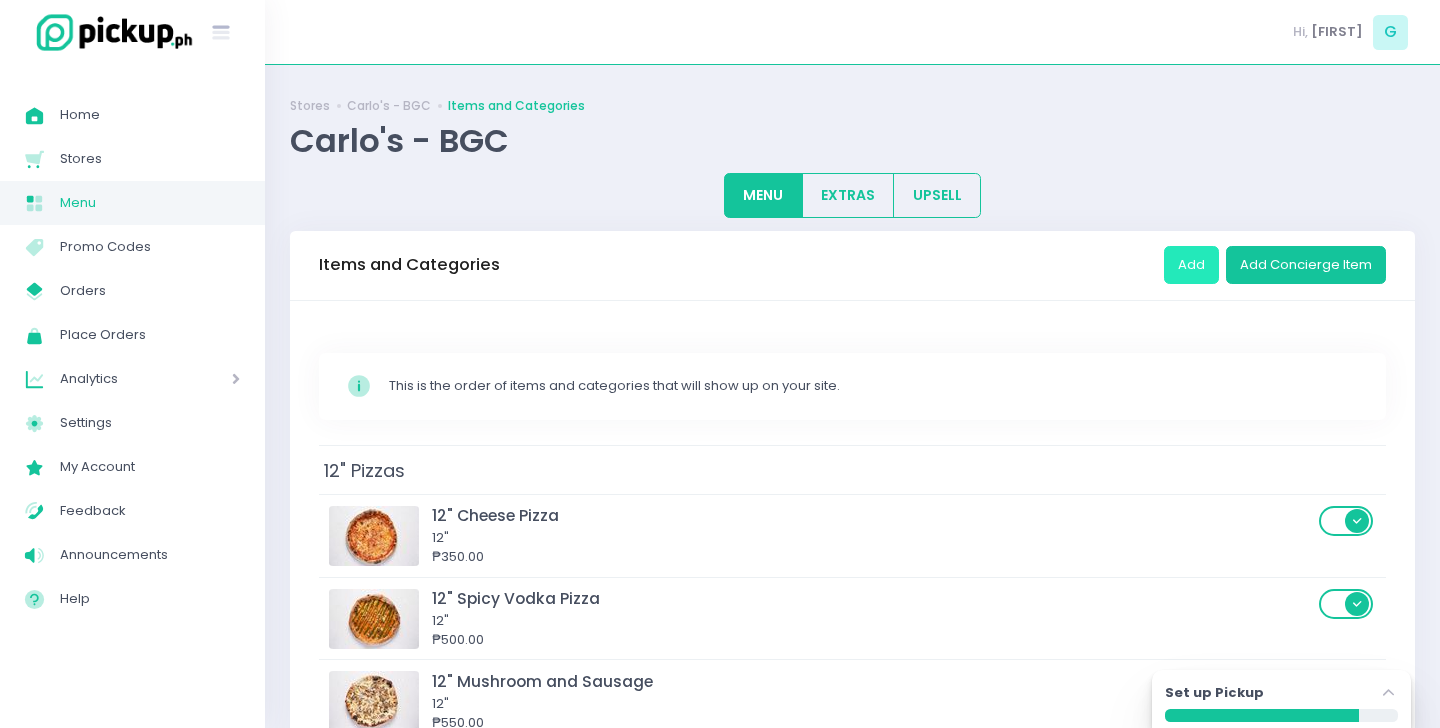 click on "Add" at bounding box center (1191, 265) 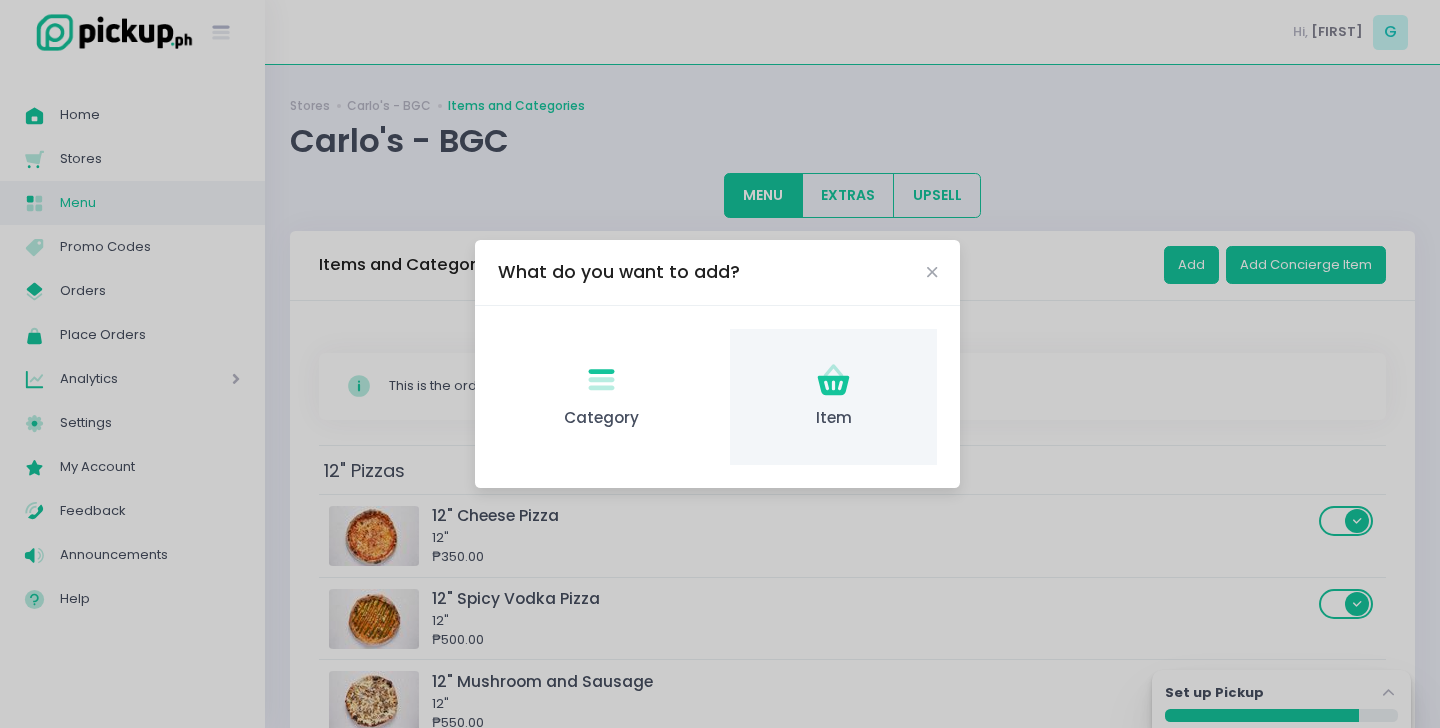 click on "Item Created with Sketch." 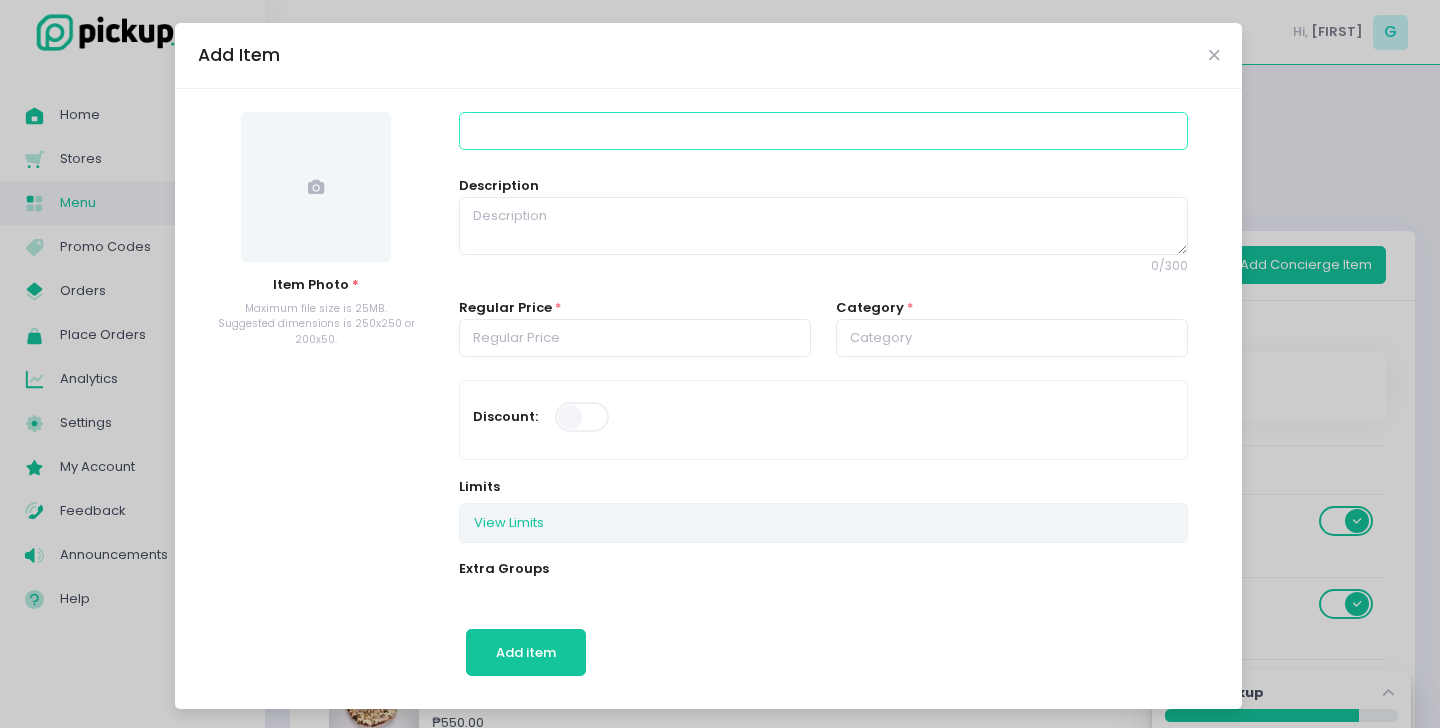 click at bounding box center (823, 131) 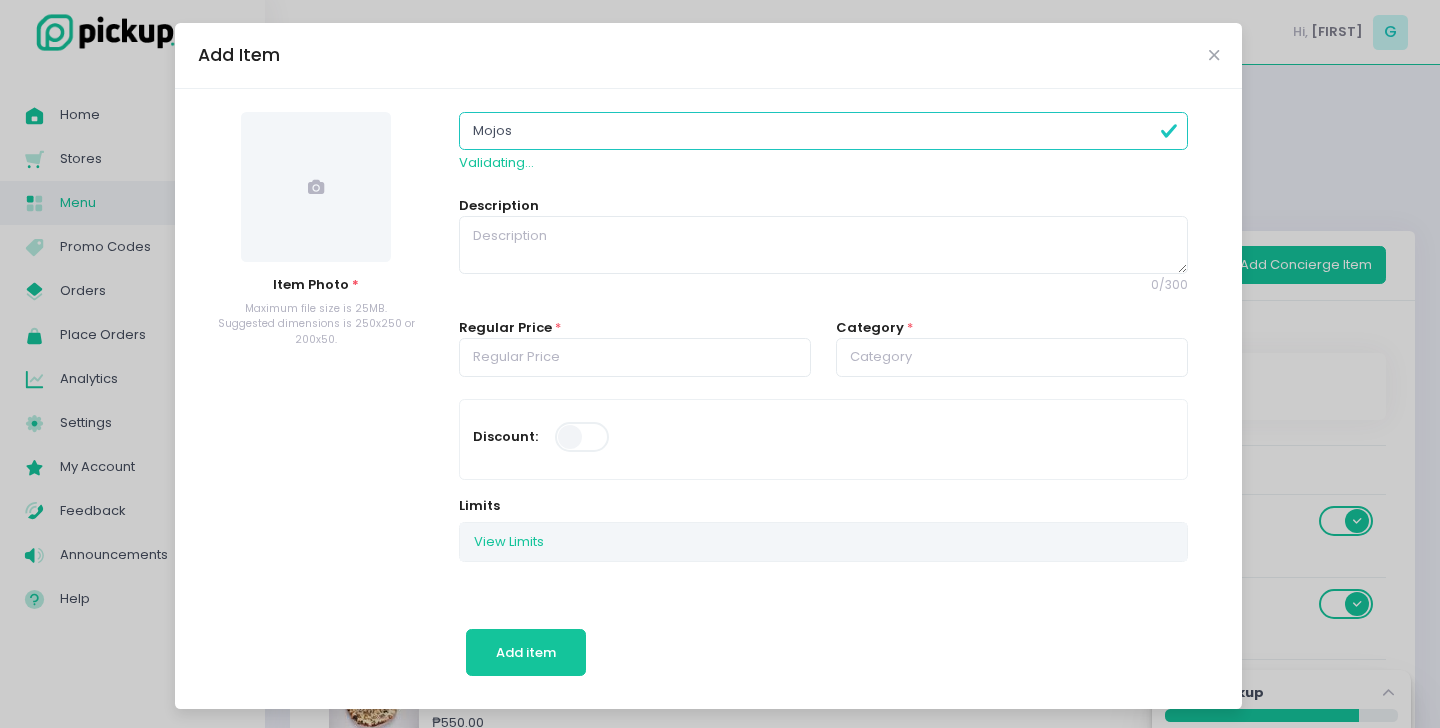 type on "Mojos" 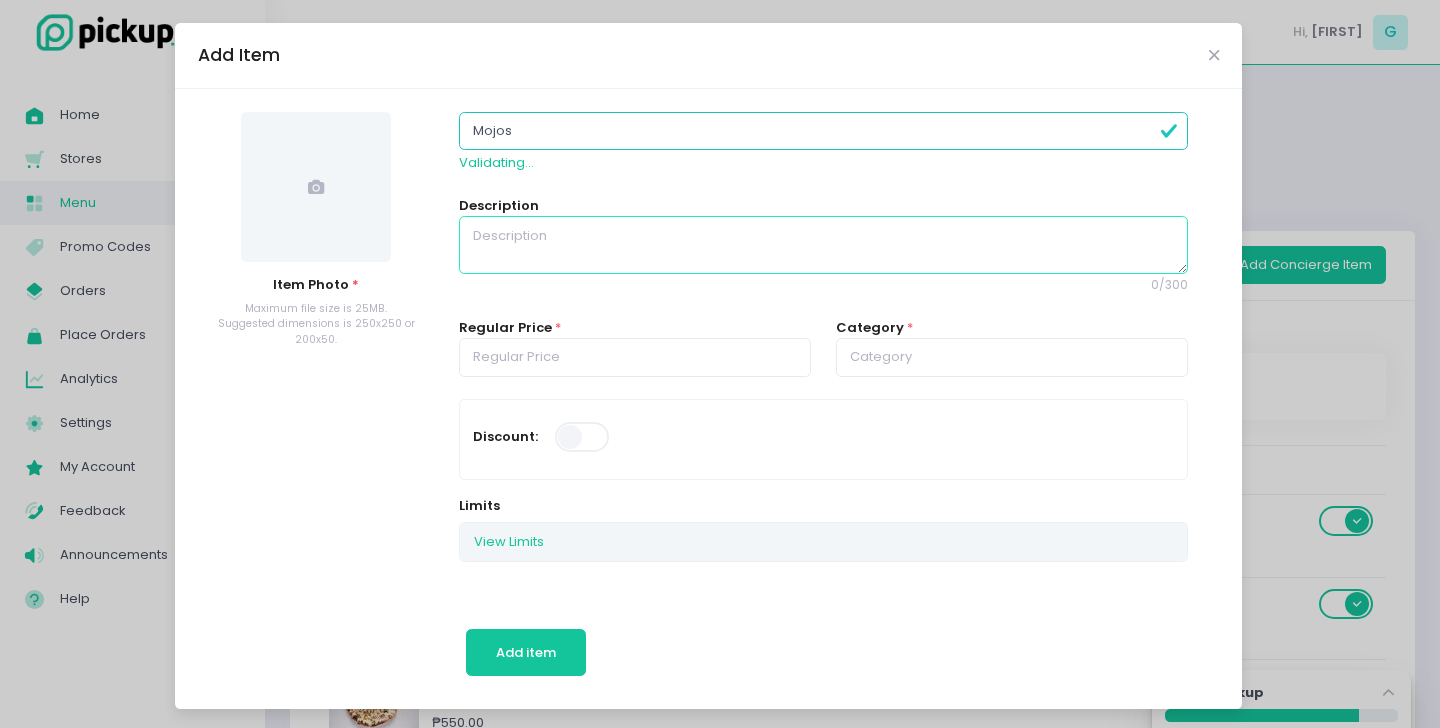 click at bounding box center [823, 245] 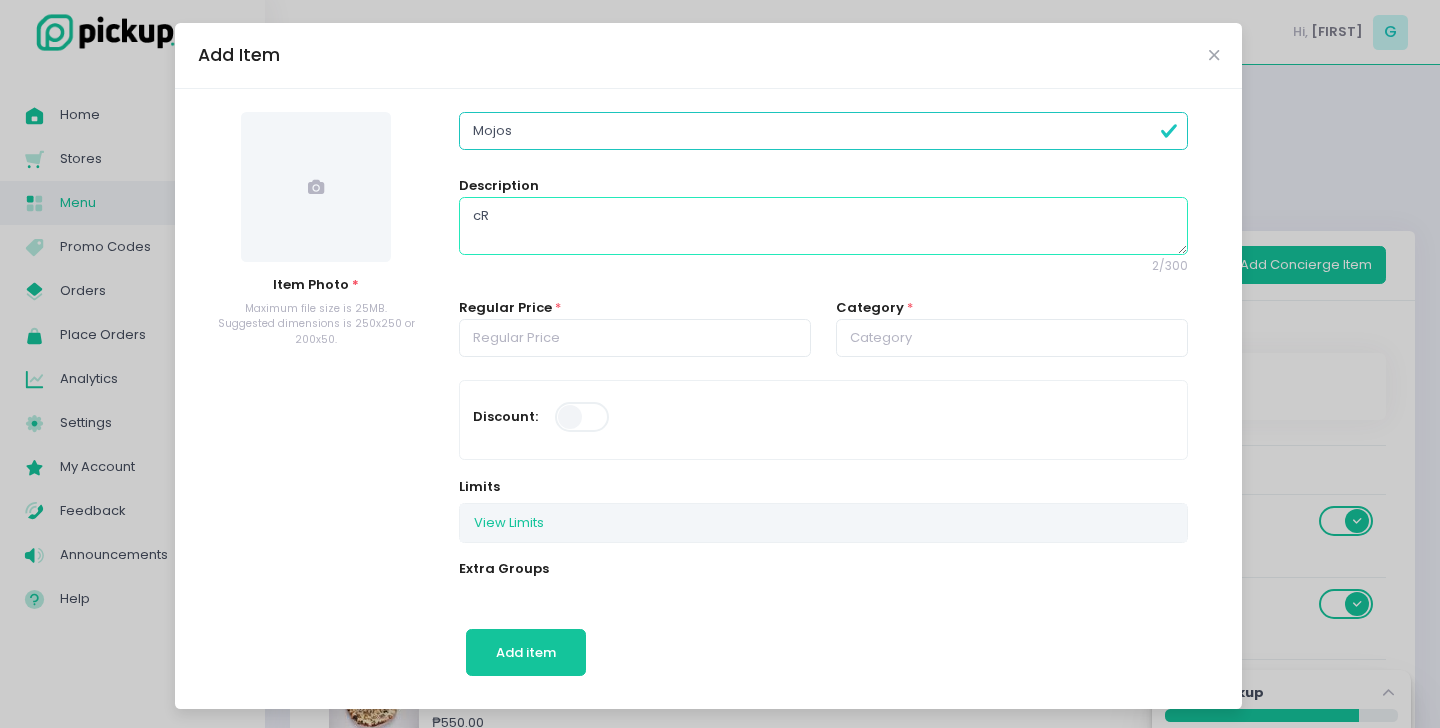 type on "c" 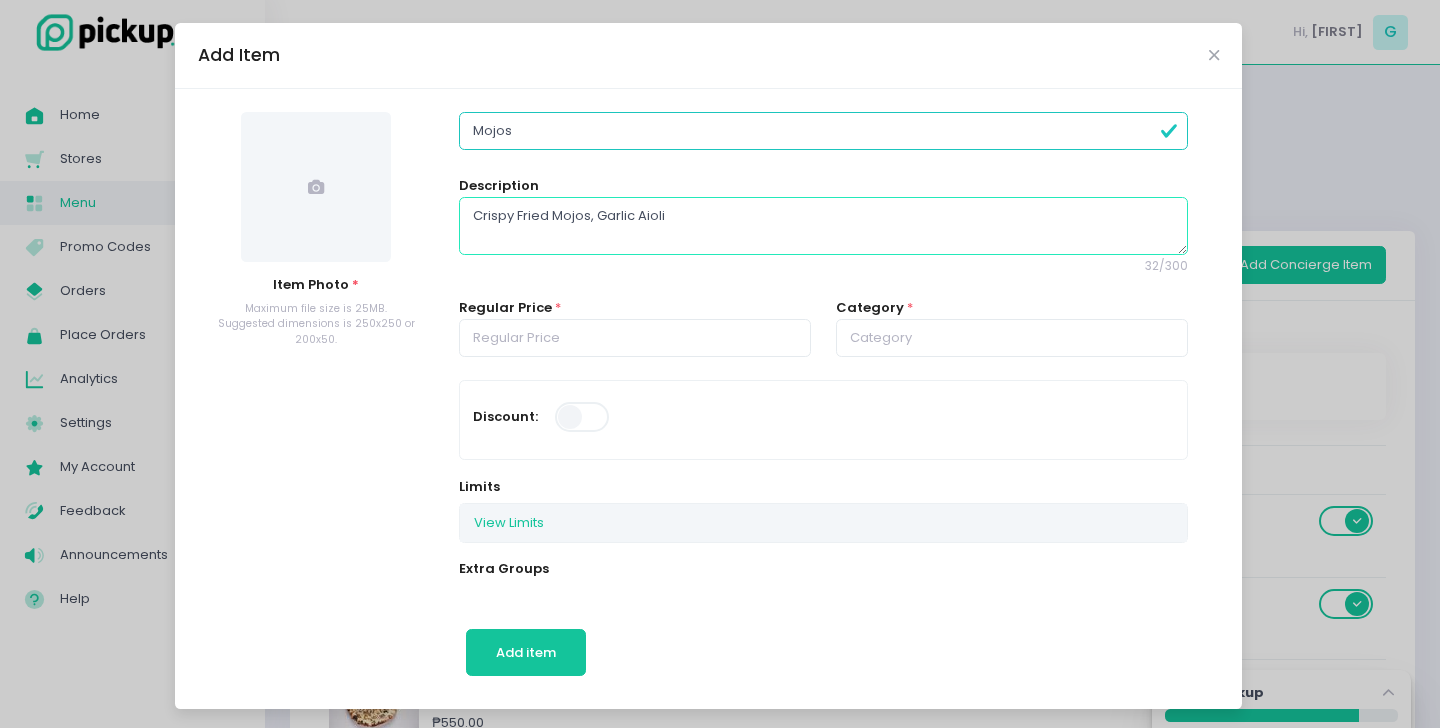 type on "Crispy Fried Mojos, Garlic Aioli" 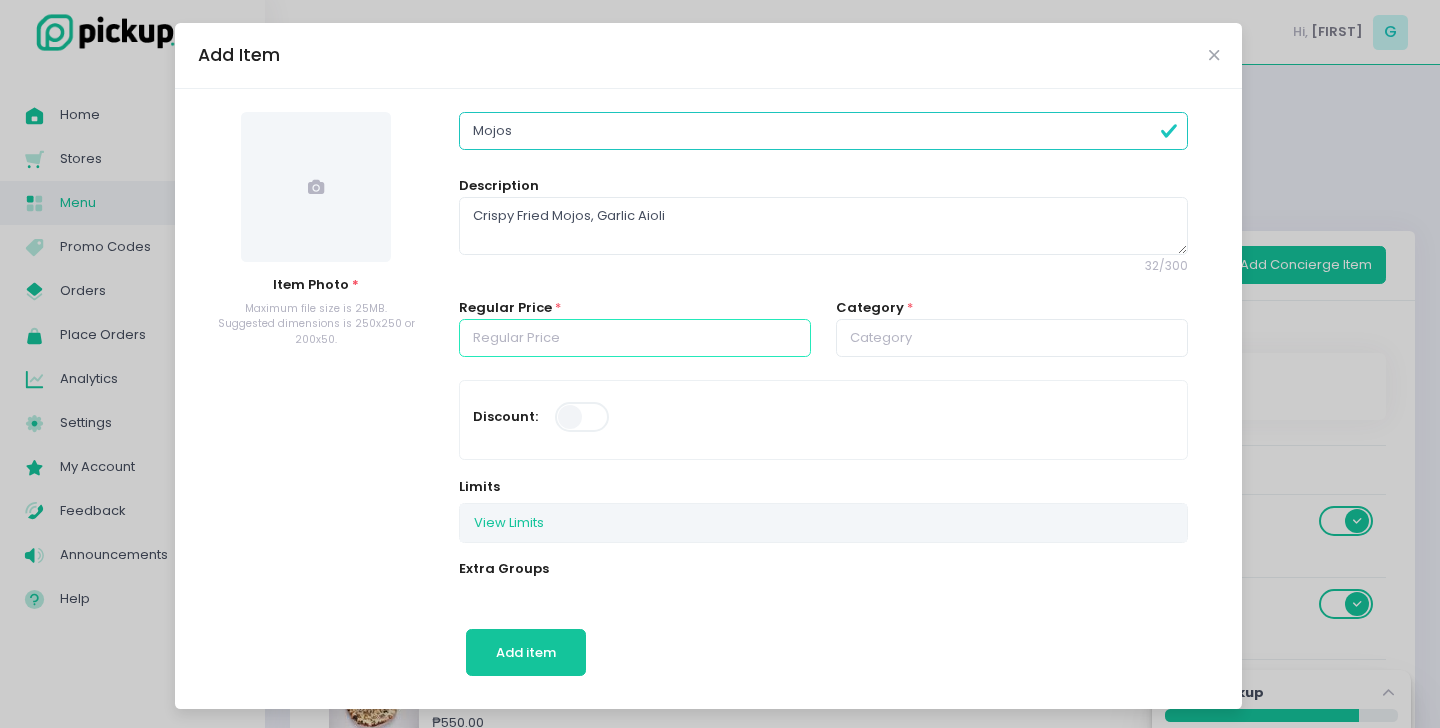 click at bounding box center (635, 338) 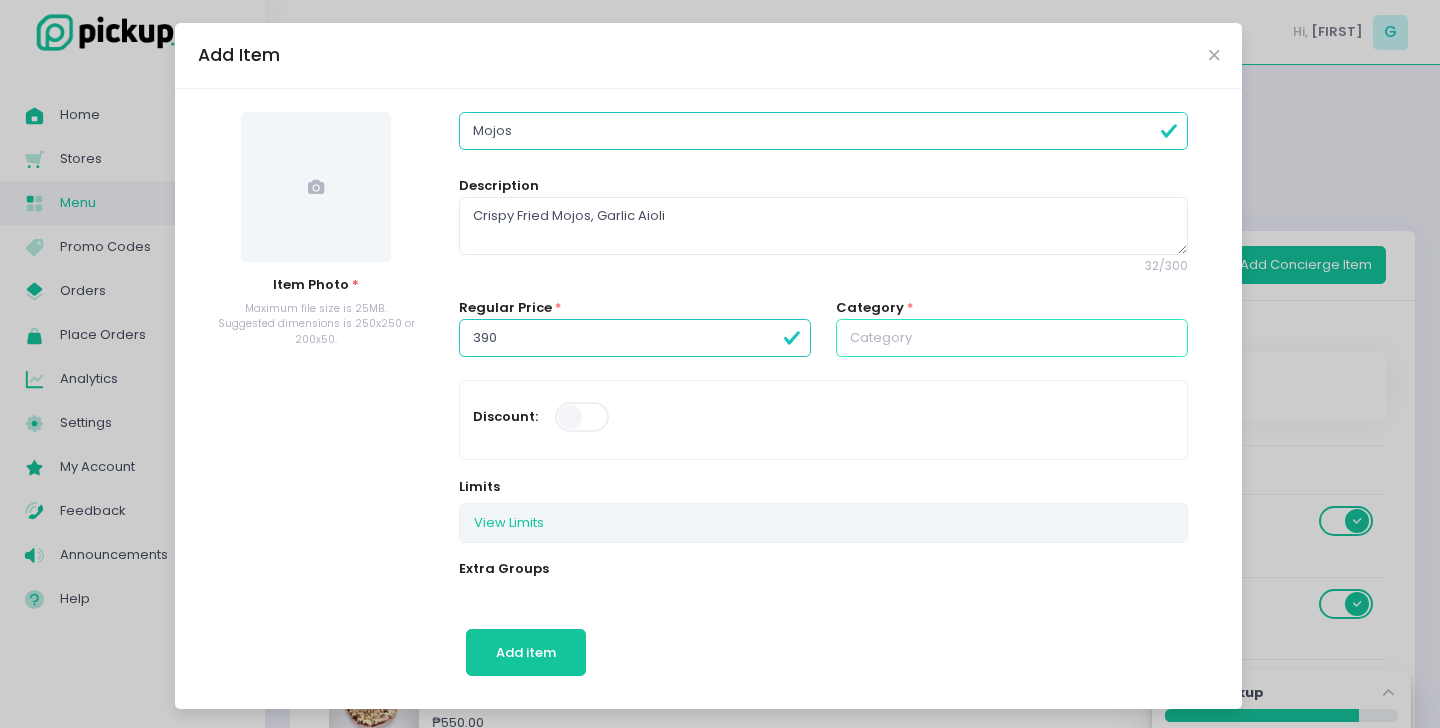type on "390.00" 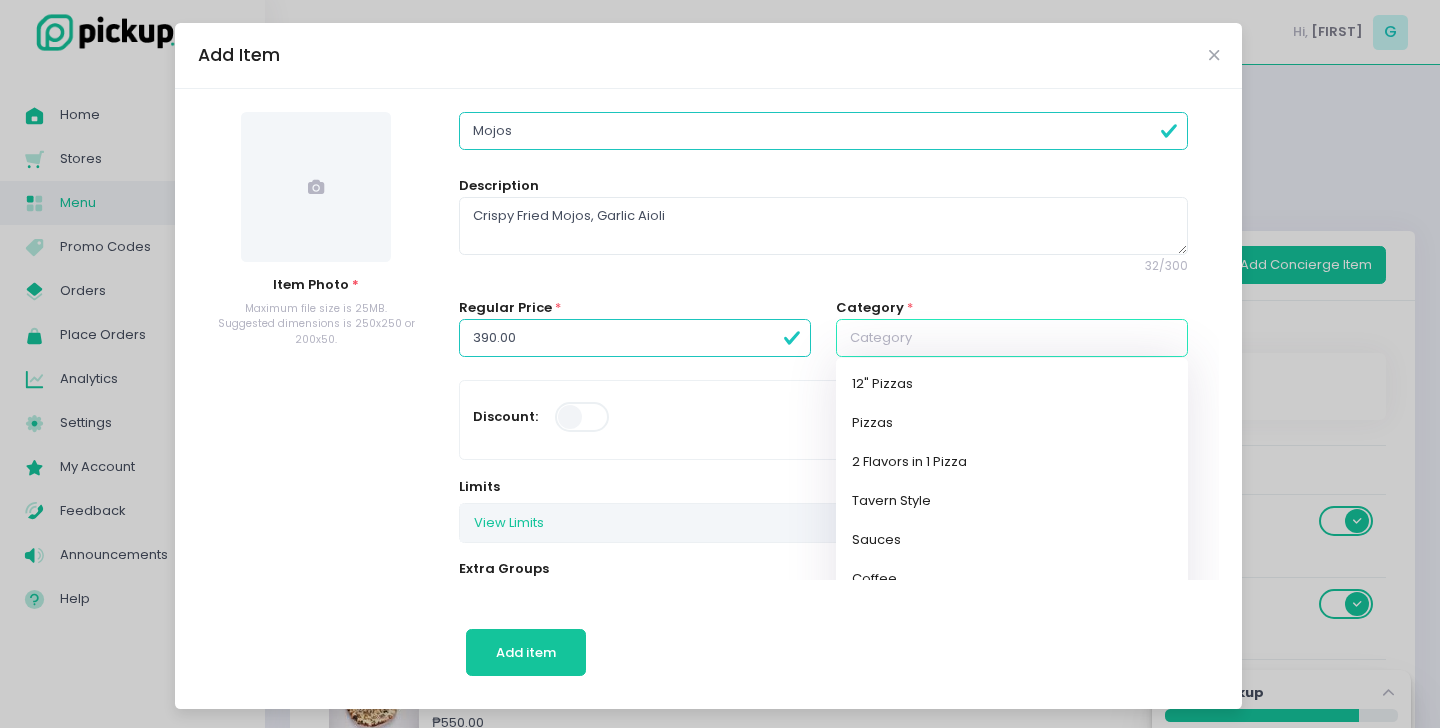 click at bounding box center (1012, 338) 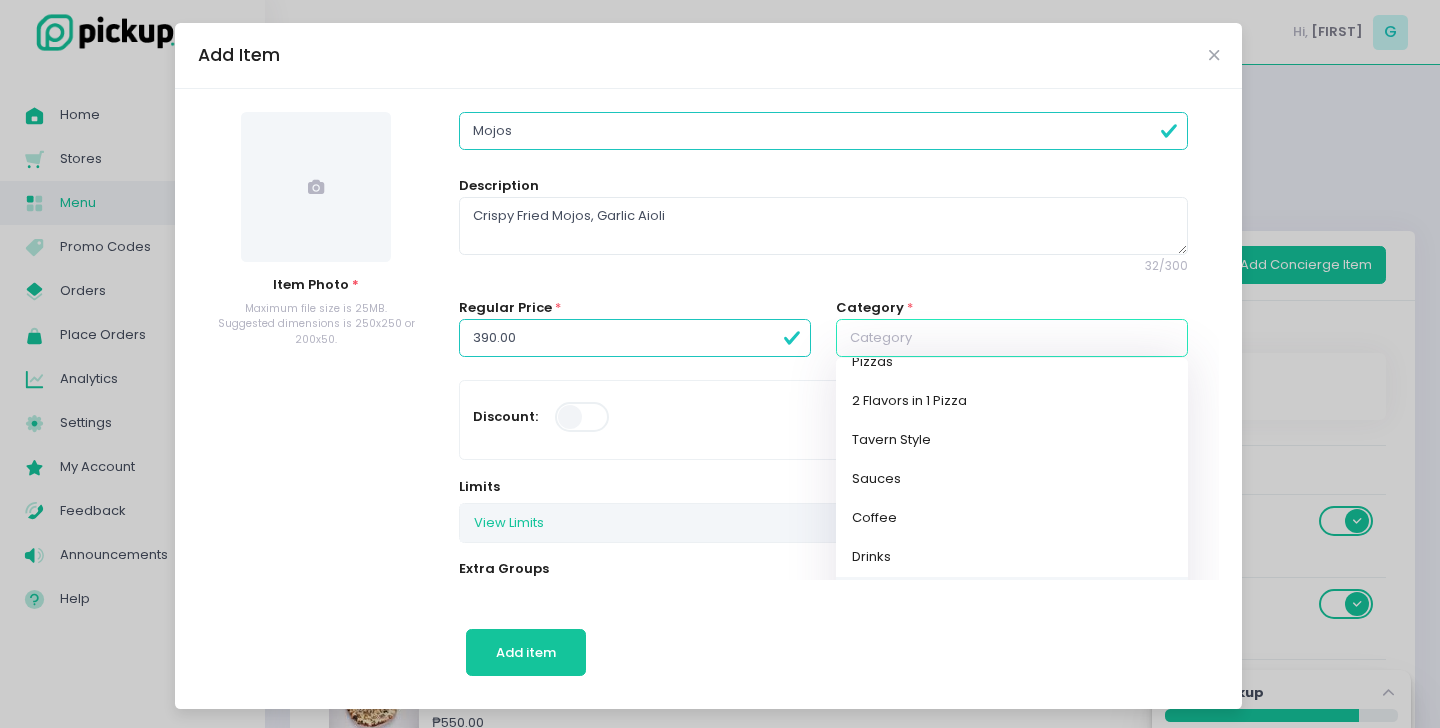 scroll, scrollTop: 60, scrollLeft: 0, axis: vertical 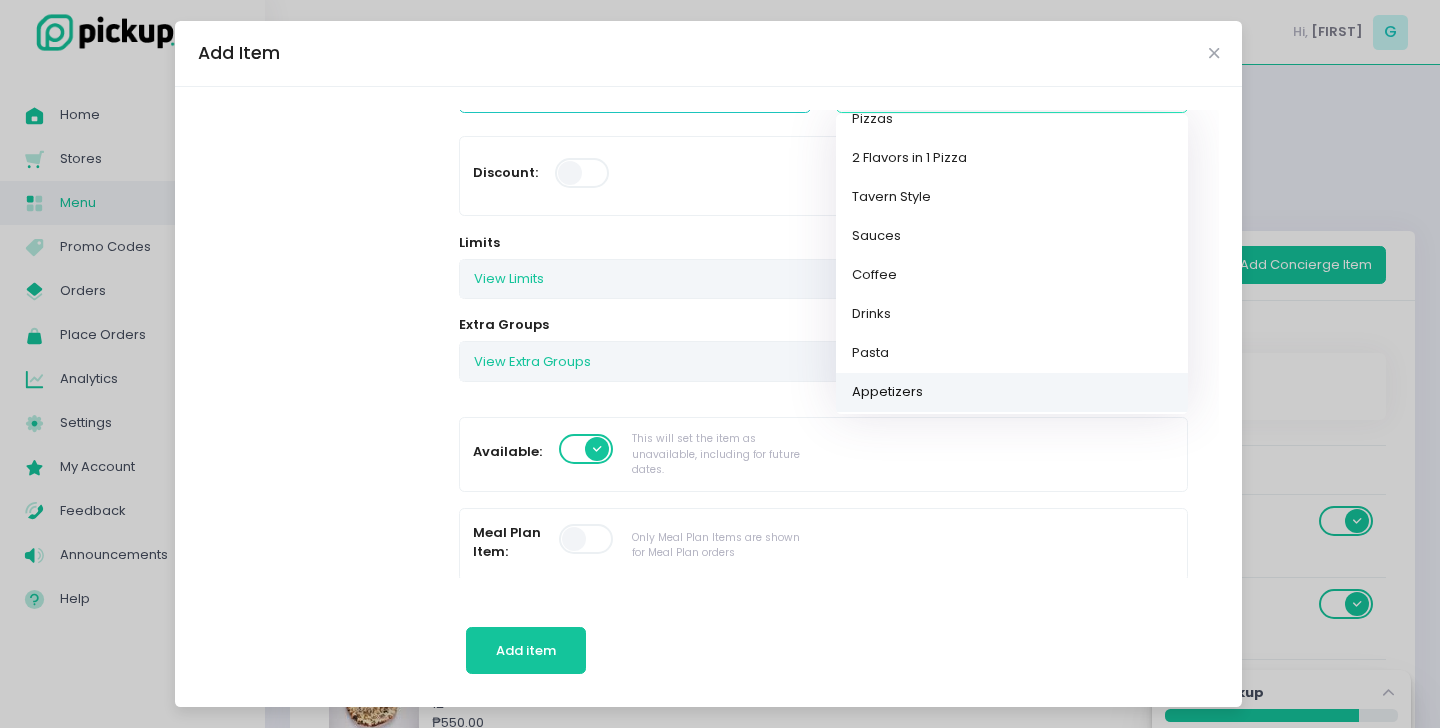 click on "Appetizers" at bounding box center [1012, 392] 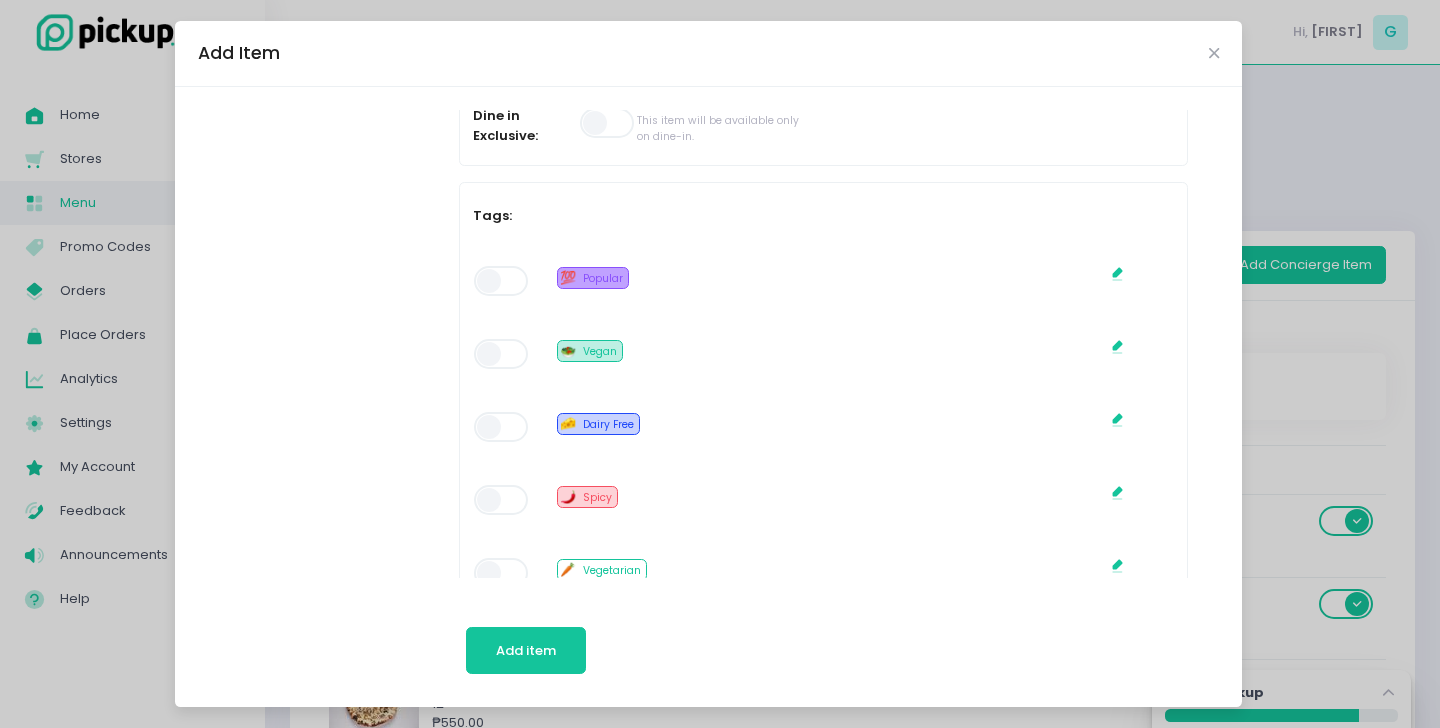 scroll, scrollTop: 946, scrollLeft: 0, axis: vertical 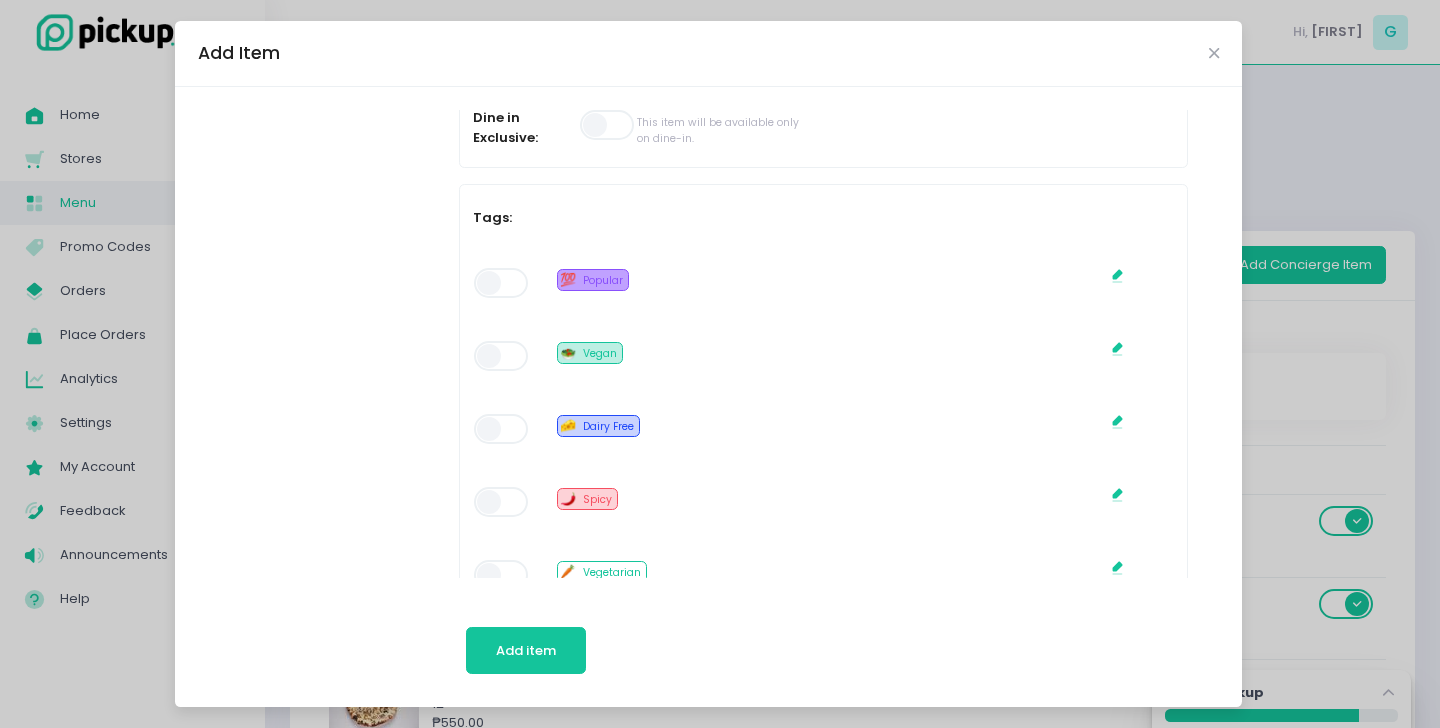 click at bounding box center (502, 283) 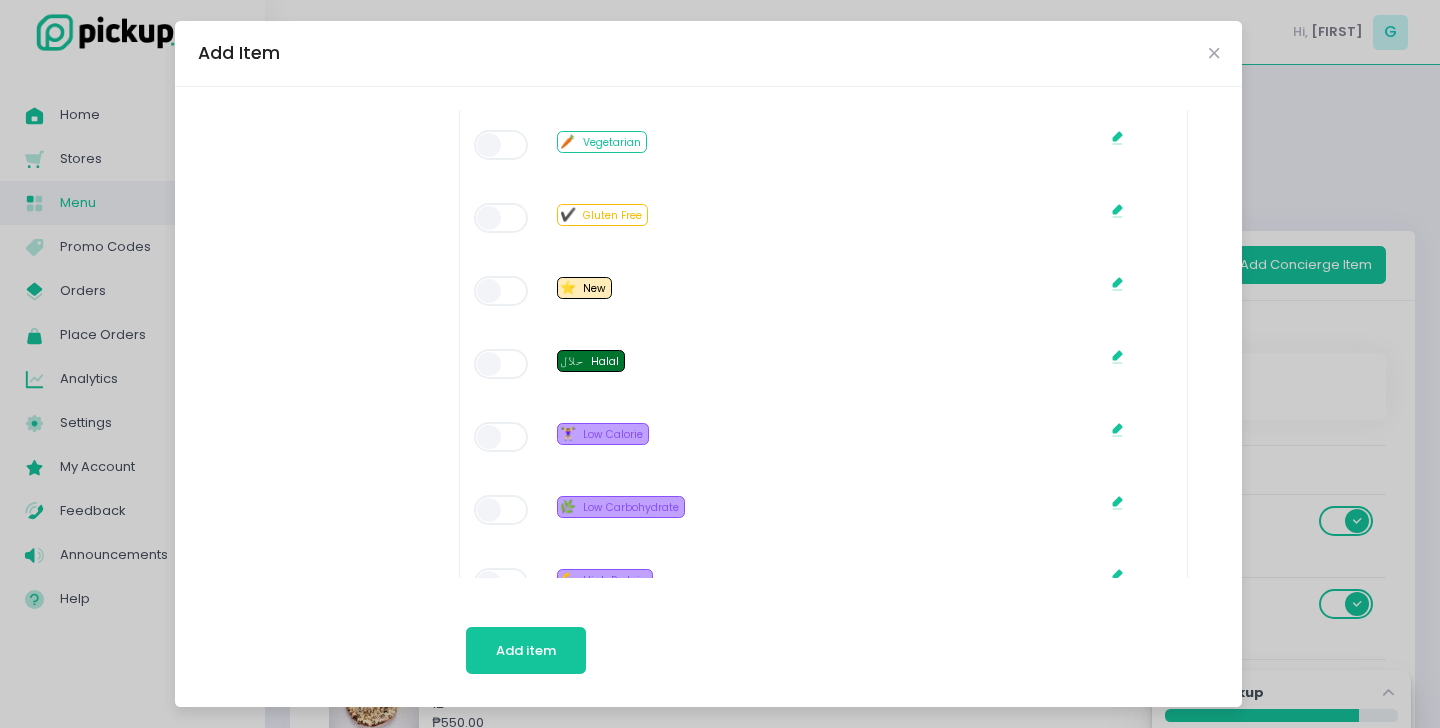 scroll, scrollTop: 1377, scrollLeft: 0, axis: vertical 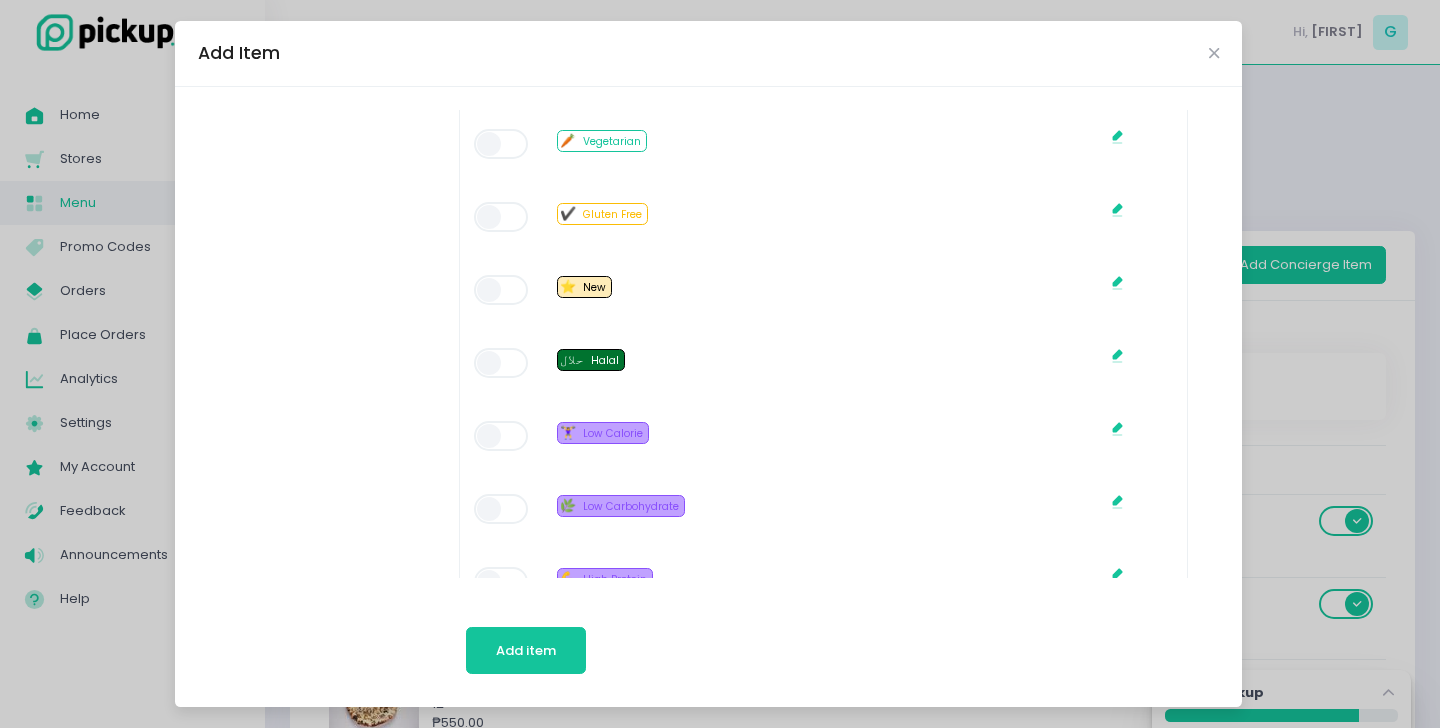 click at bounding box center (502, 290) 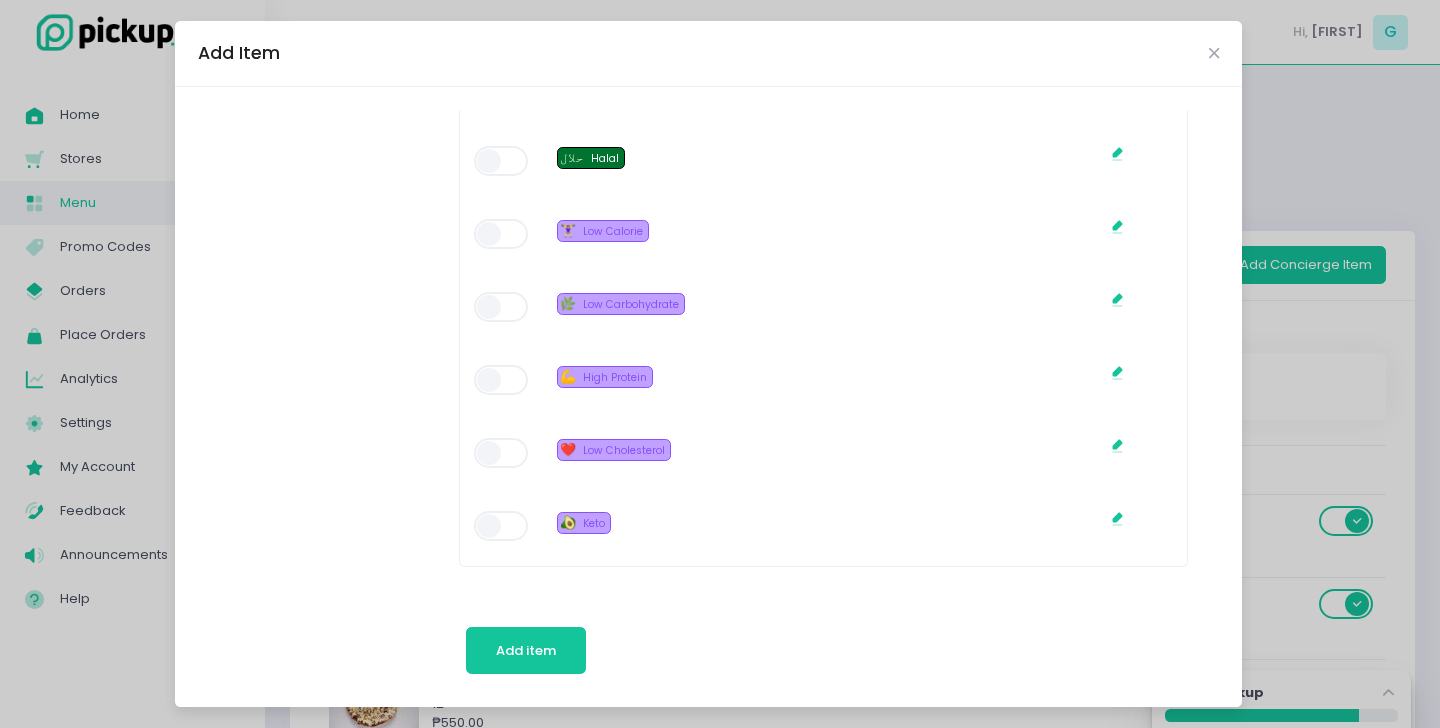 scroll, scrollTop: 1578, scrollLeft: 0, axis: vertical 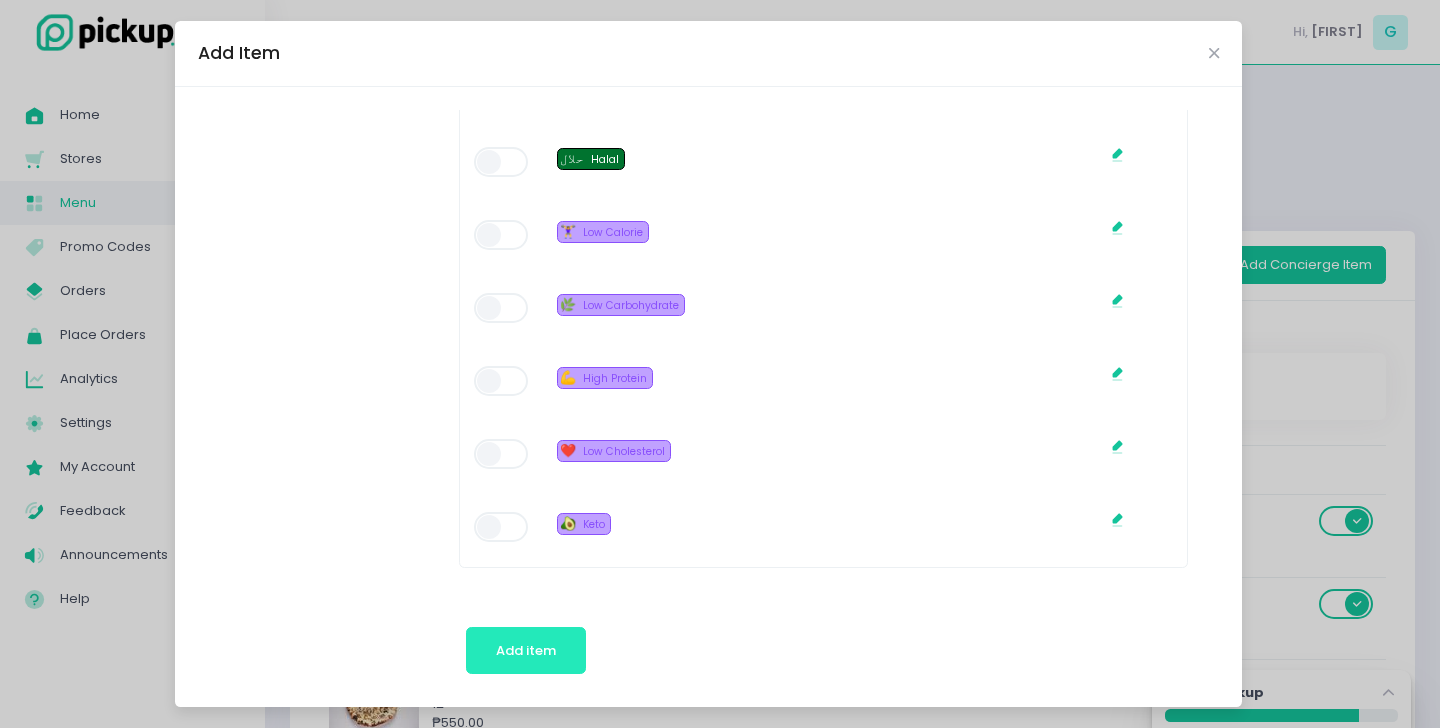 click on "Add item" at bounding box center (526, 651) 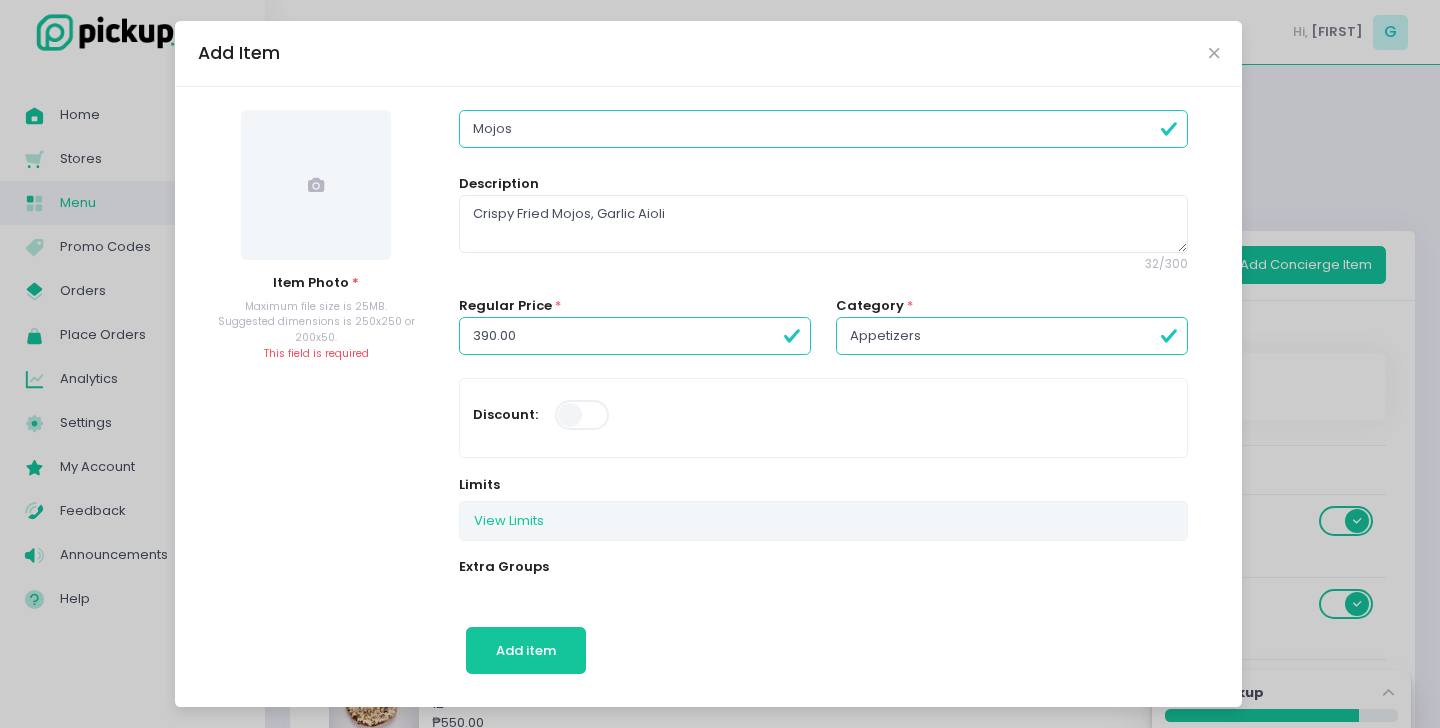 scroll, scrollTop: 0, scrollLeft: 0, axis: both 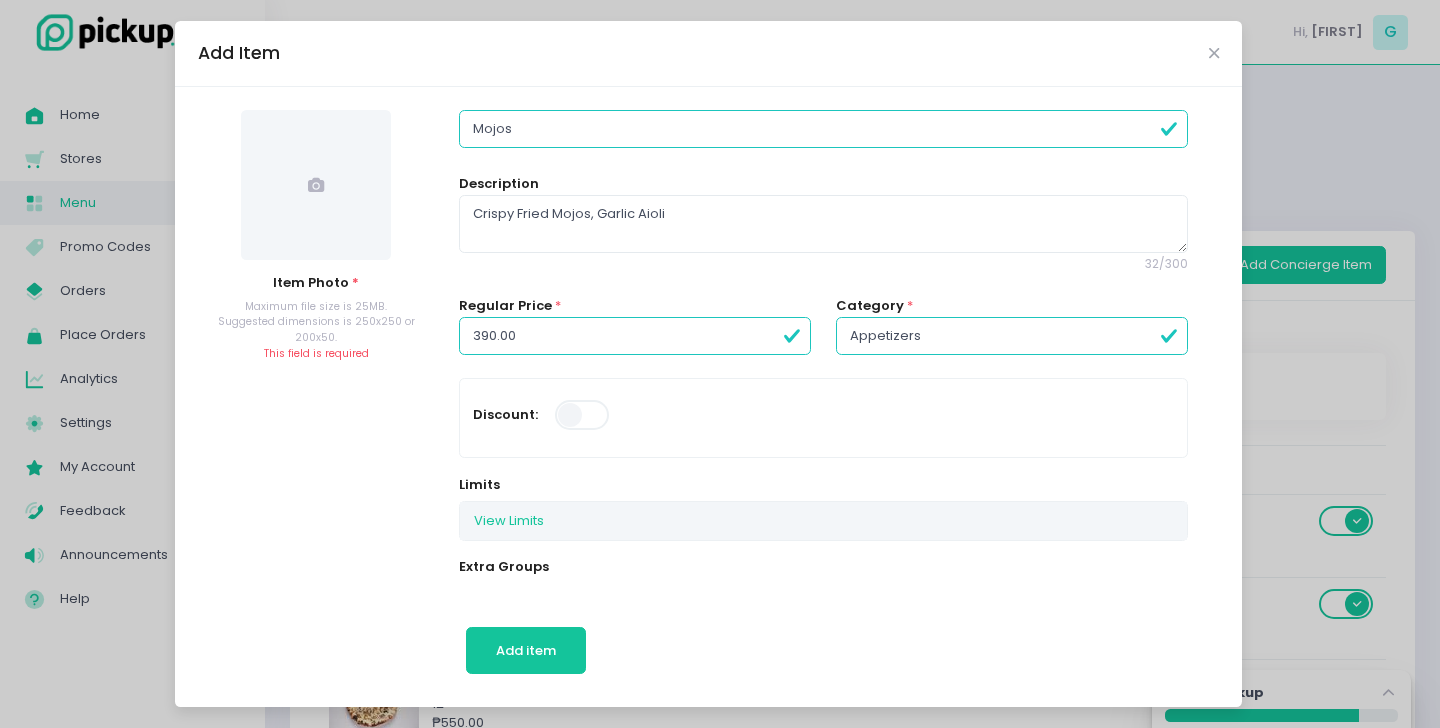 click at bounding box center [316, 185] 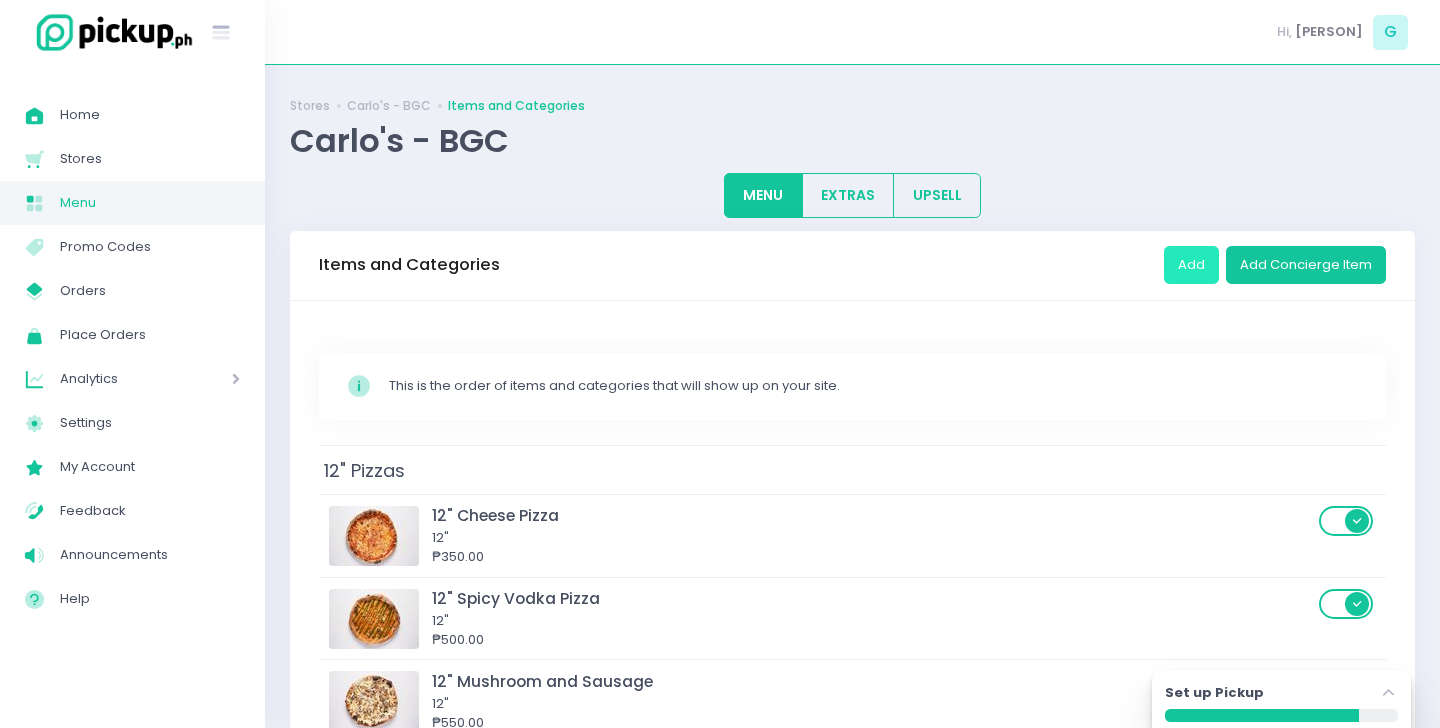 scroll, scrollTop: 0, scrollLeft: 0, axis: both 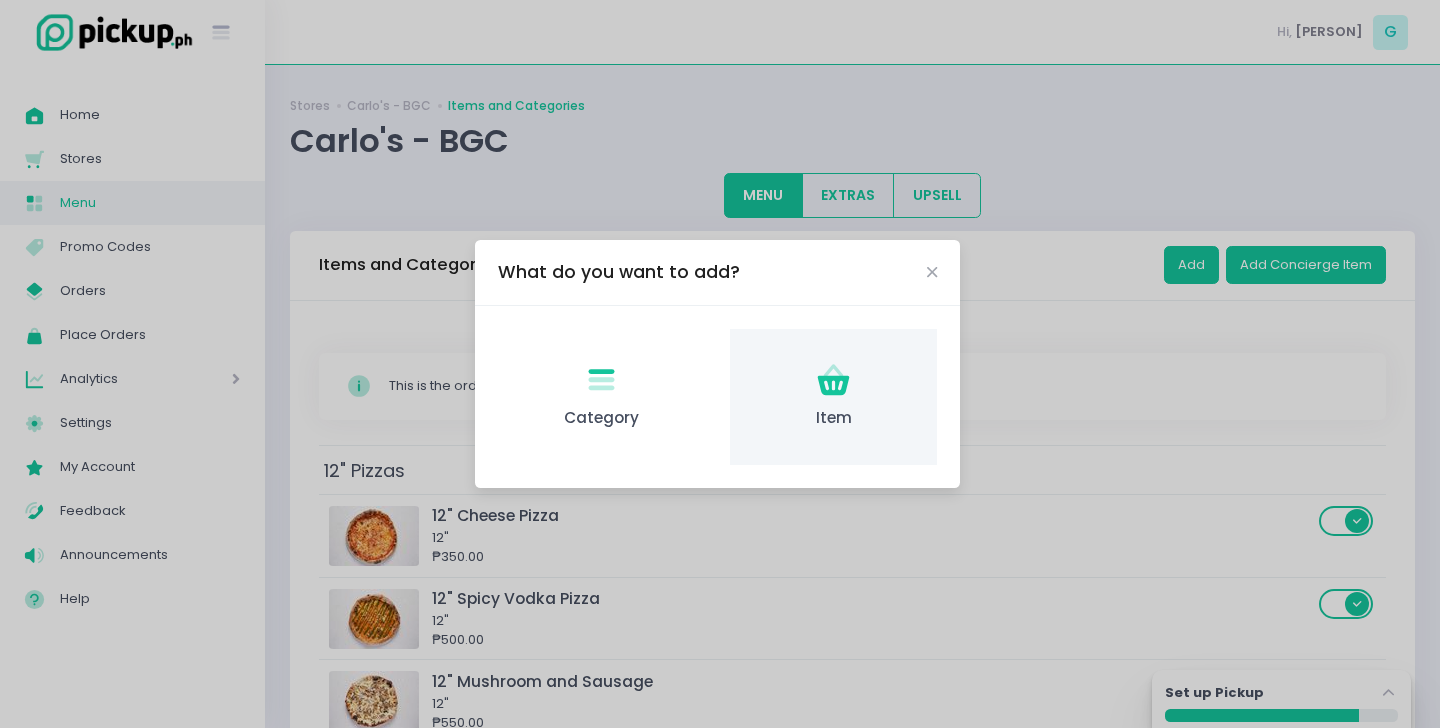 click on "Item Created with Sketch. Item" at bounding box center (833, 397) 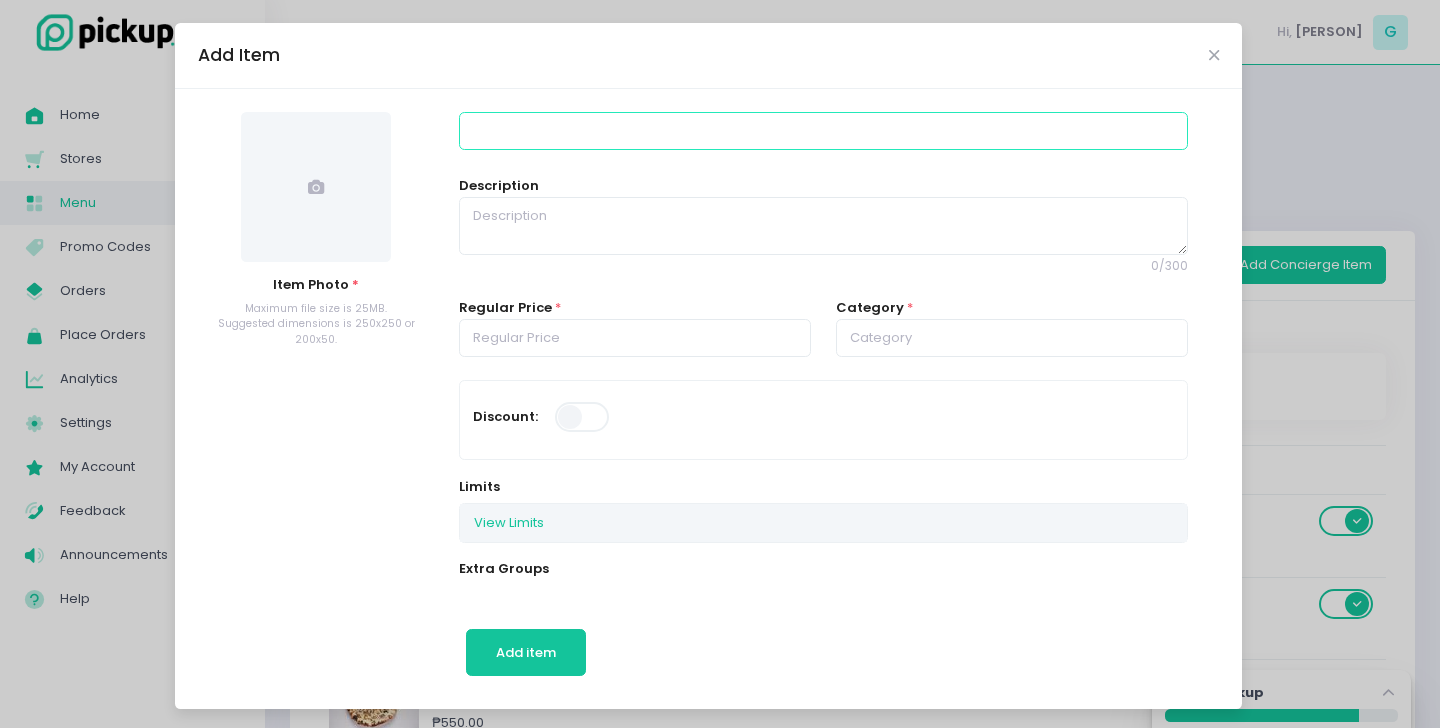click at bounding box center (823, 131) 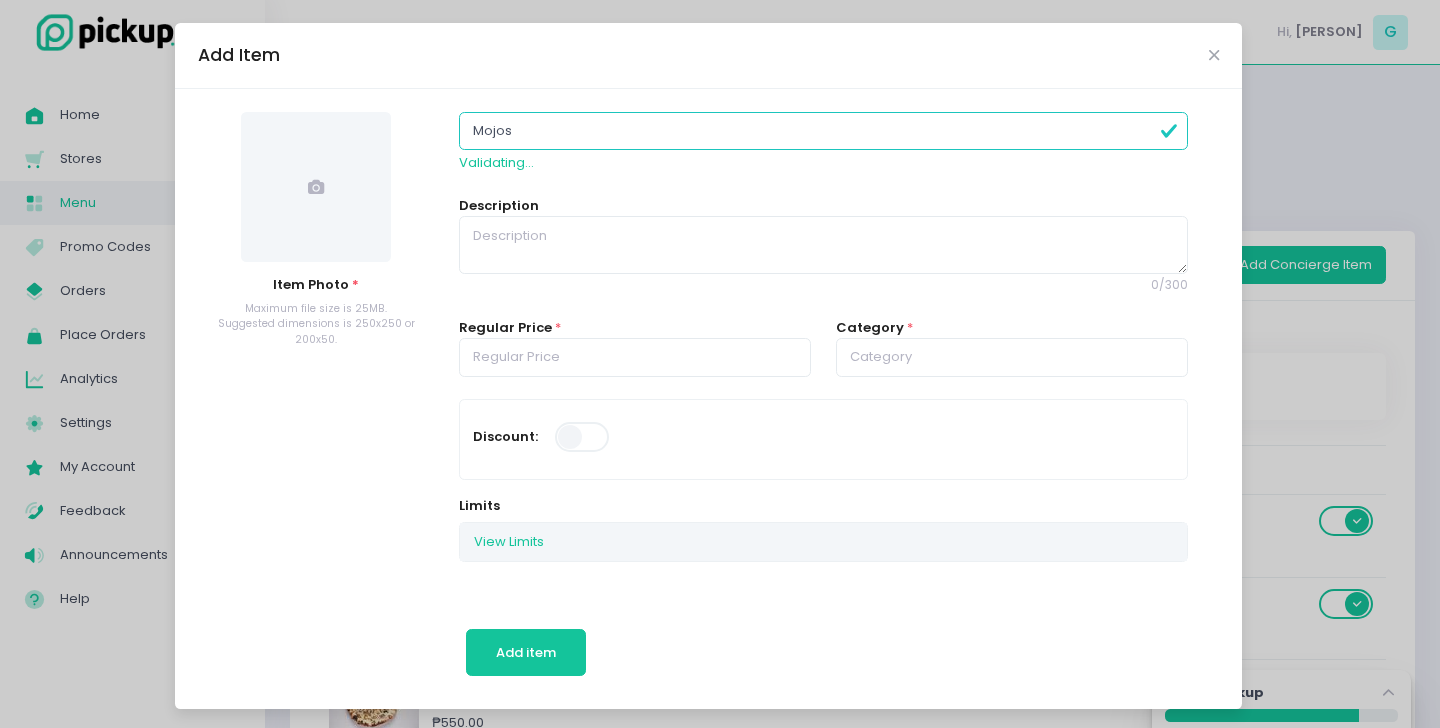 type on "[PRODUCT]" 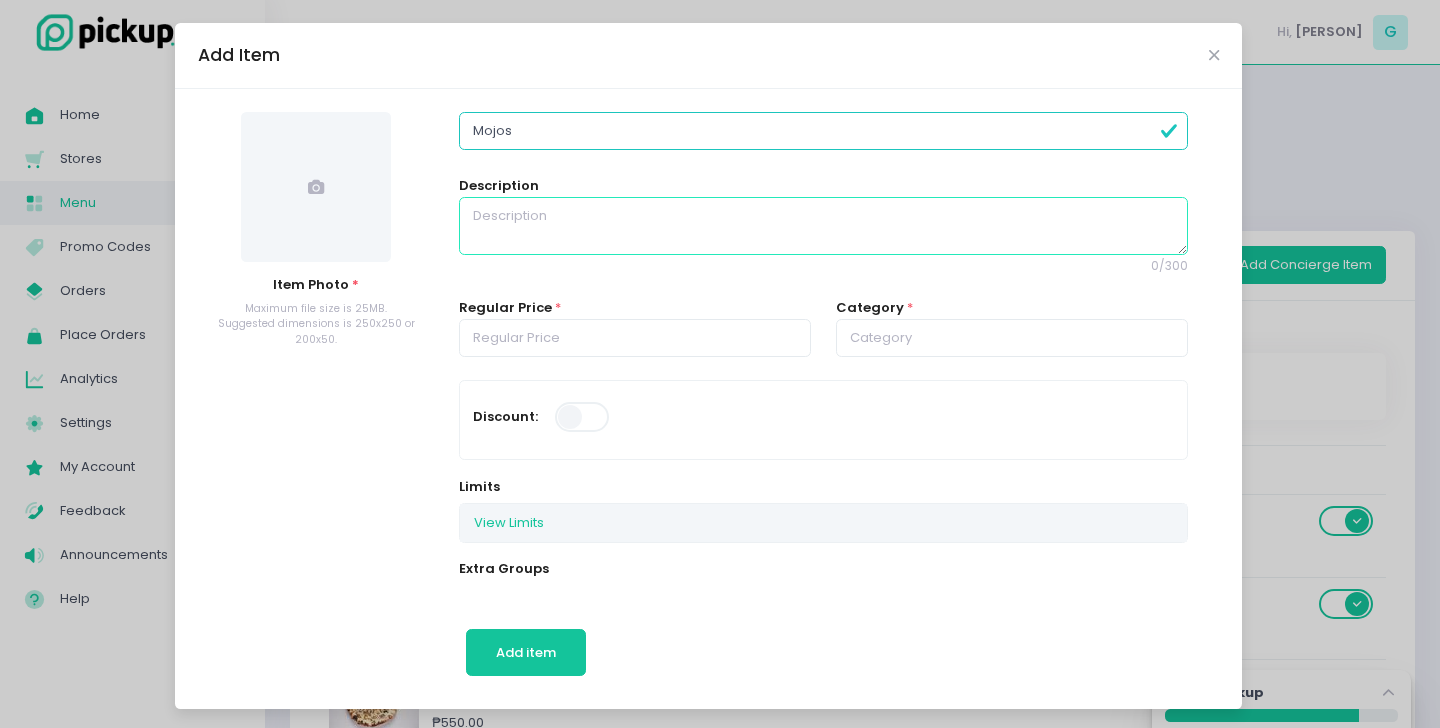 click at bounding box center [823, 226] 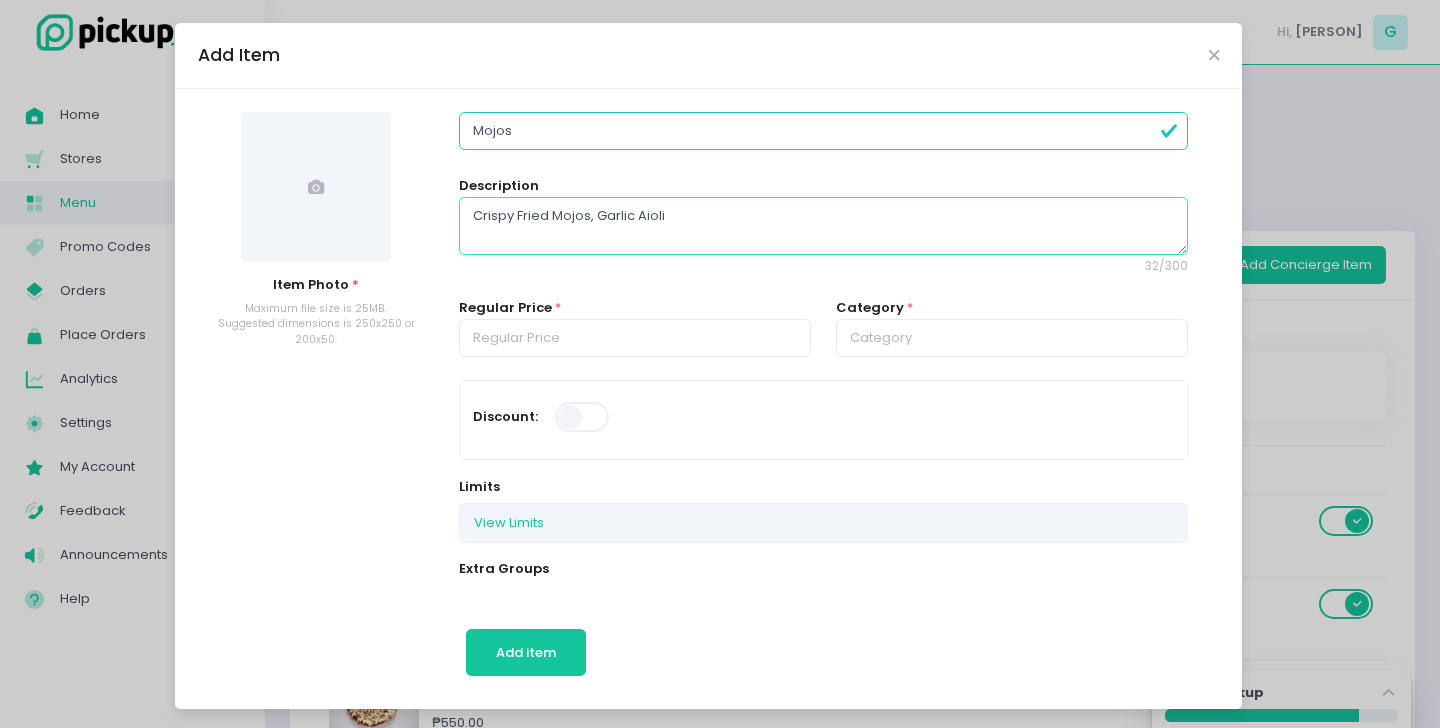 type on "Crispy Fried Mojos, Garlic Aioli" 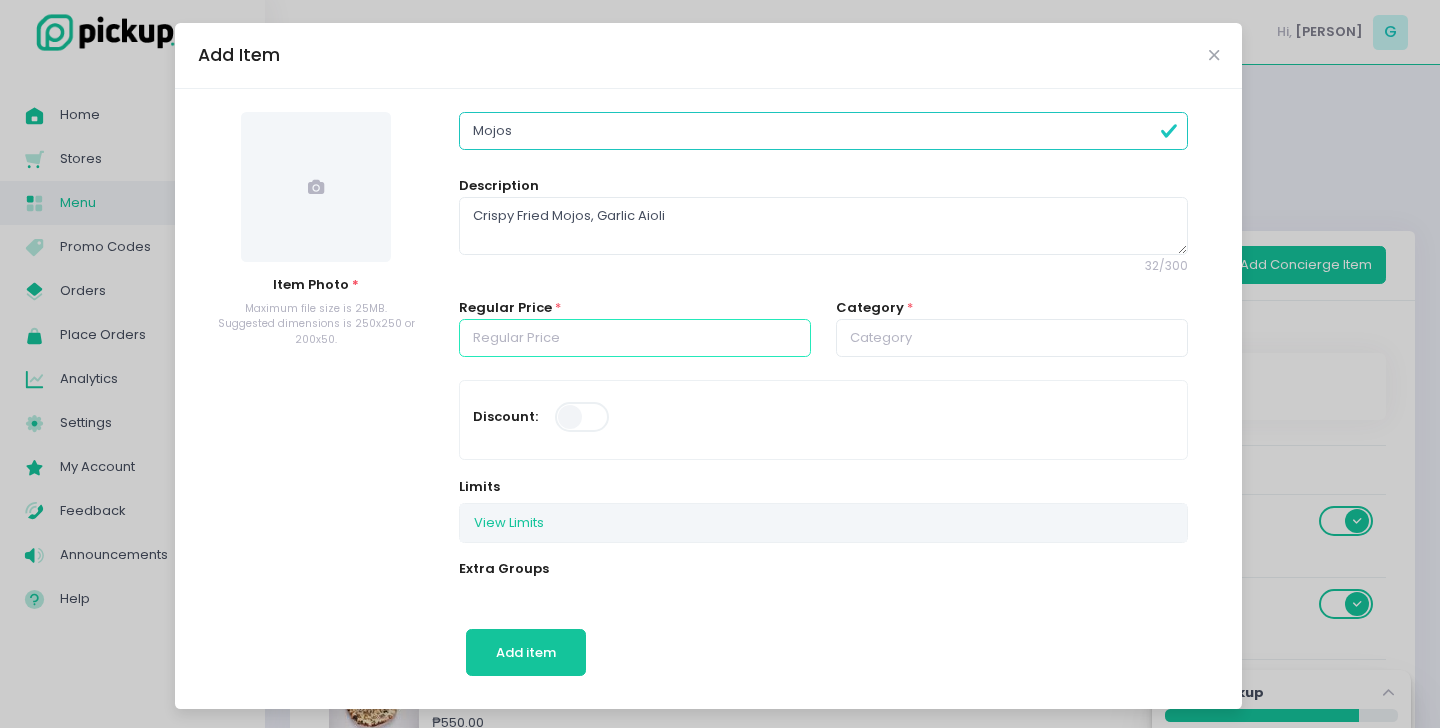 click at bounding box center [635, 338] 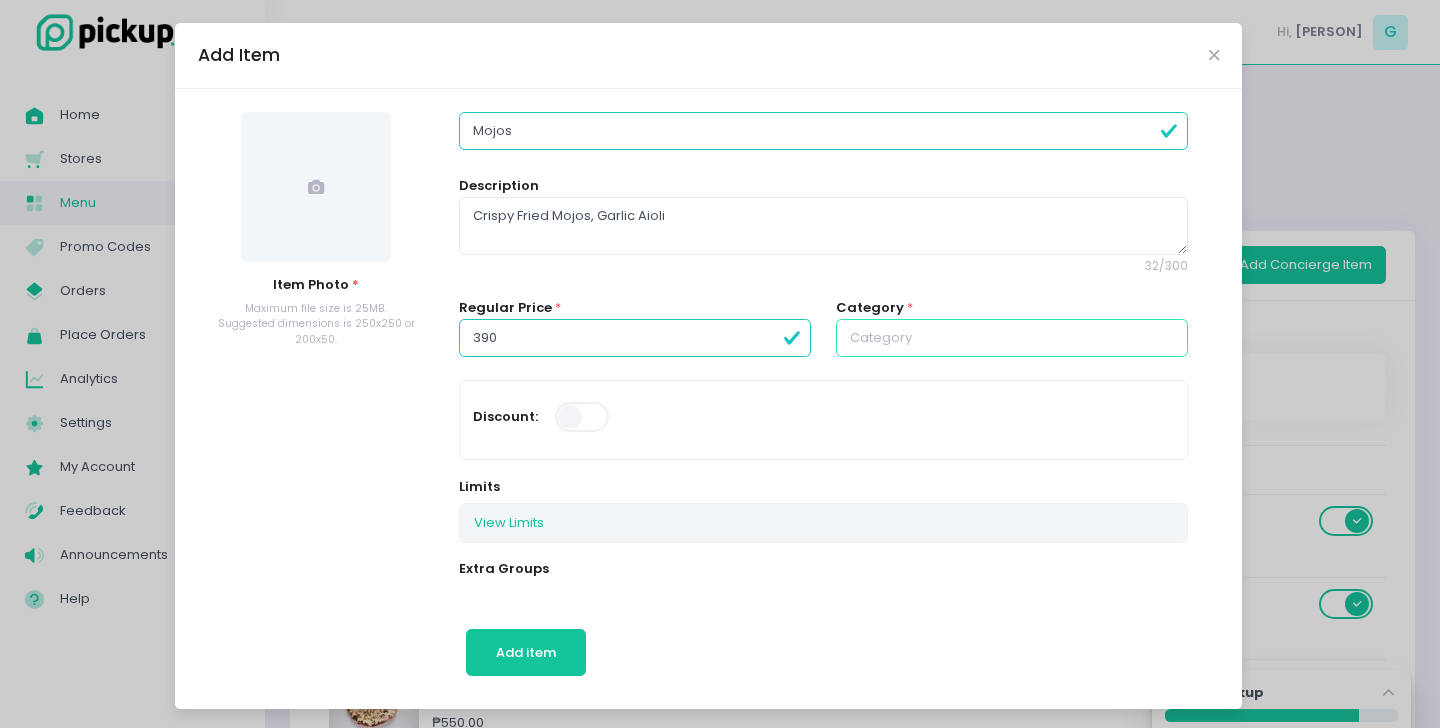 type on "390.00" 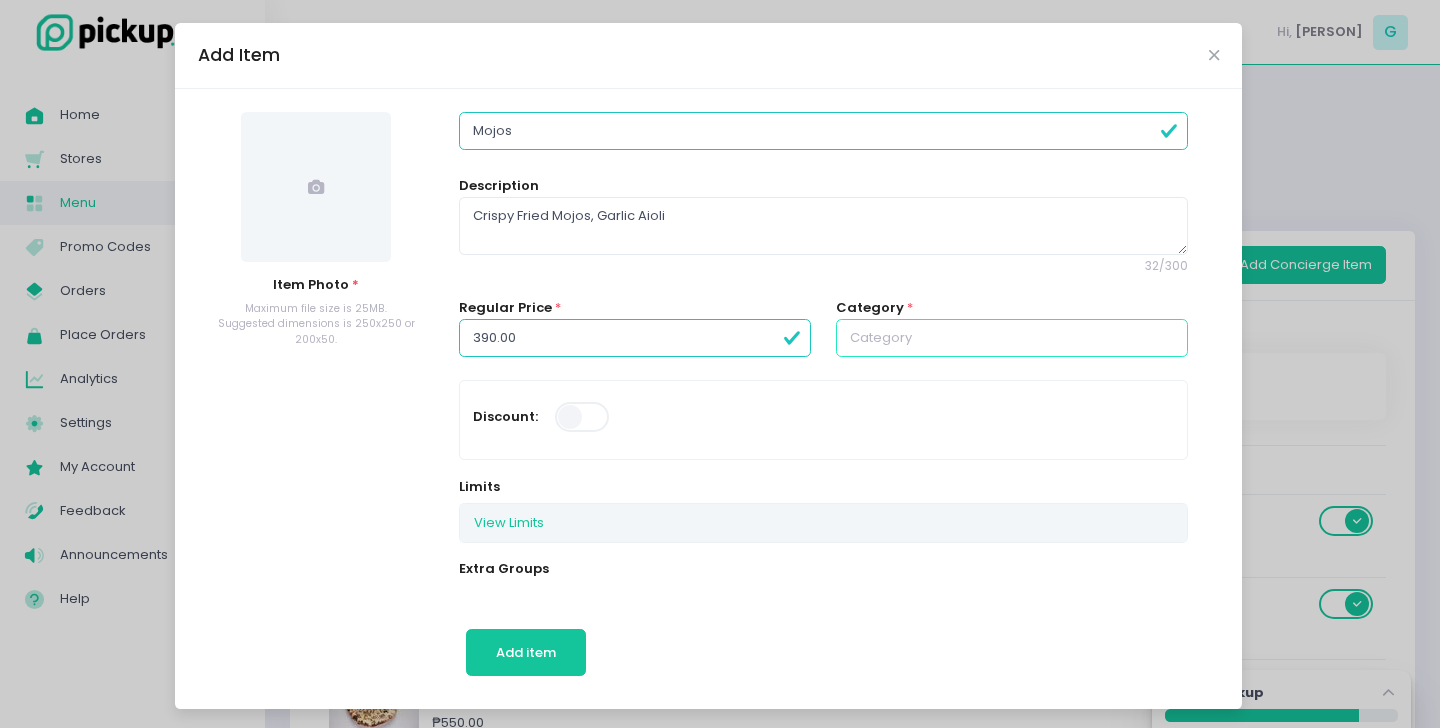click at bounding box center [1012, 338] 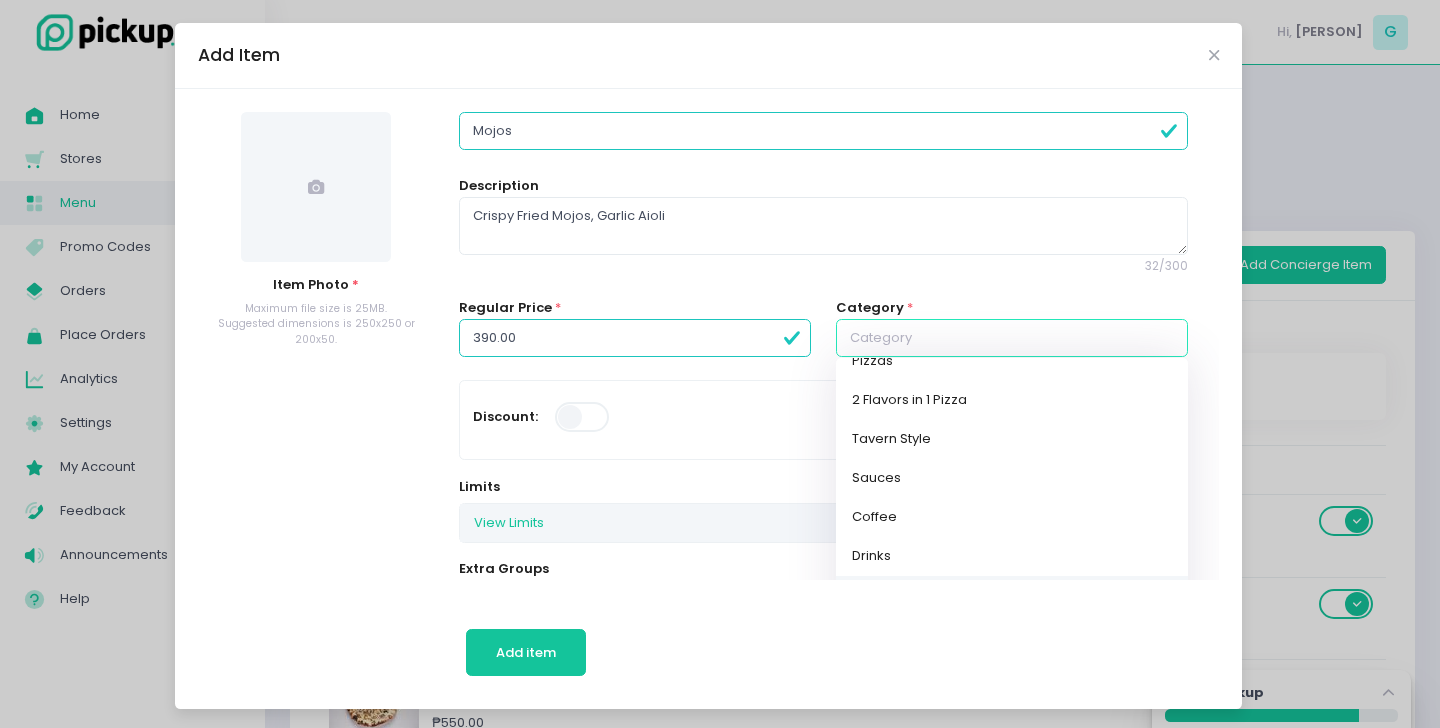 scroll, scrollTop: 60, scrollLeft: 0, axis: vertical 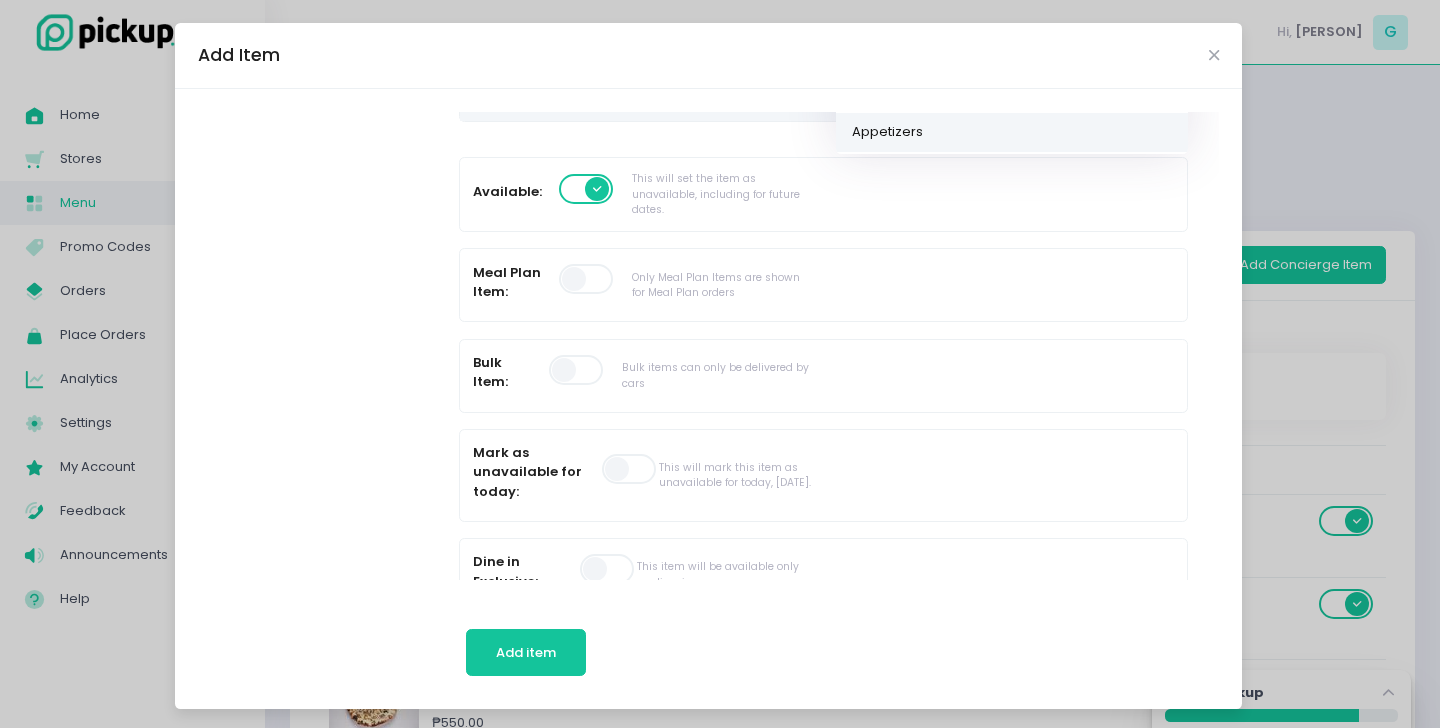 click on "Appetizers" at bounding box center (1012, 132) 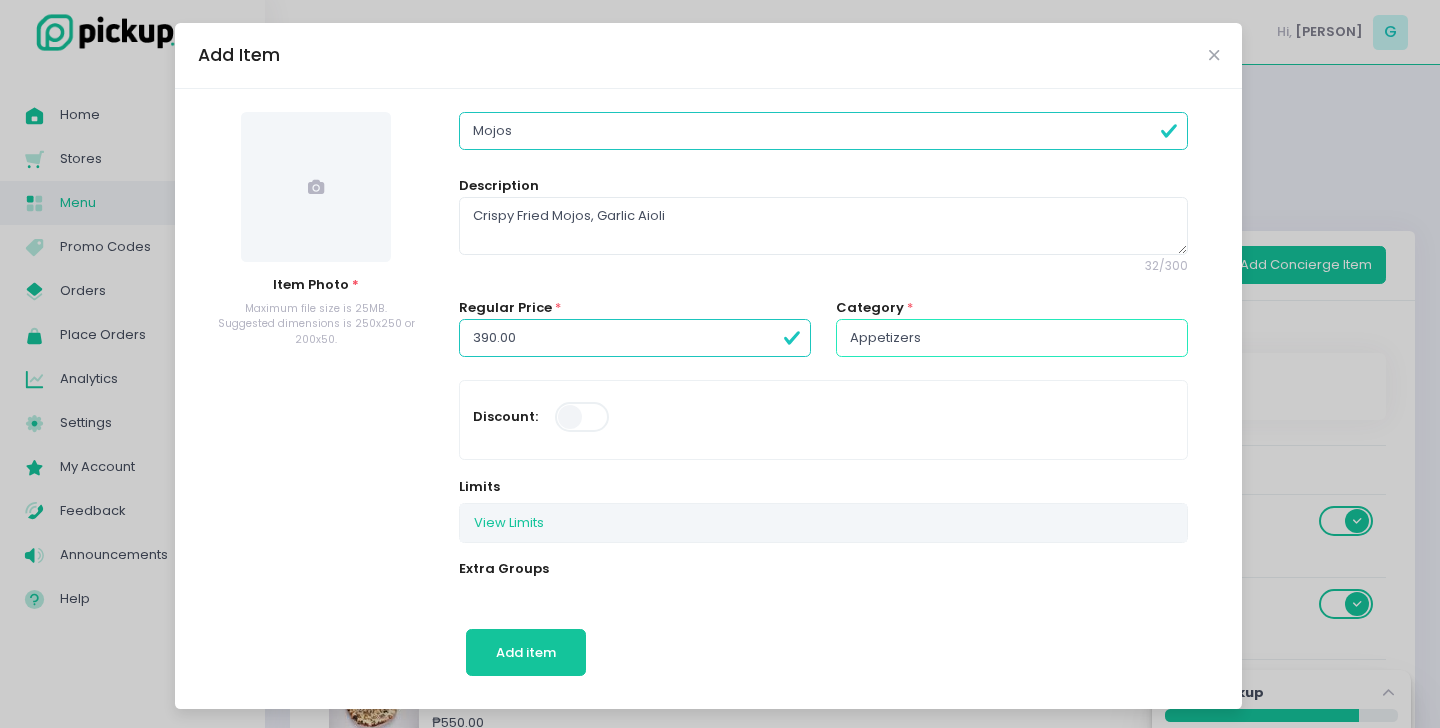 scroll, scrollTop: 0, scrollLeft: 0, axis: both 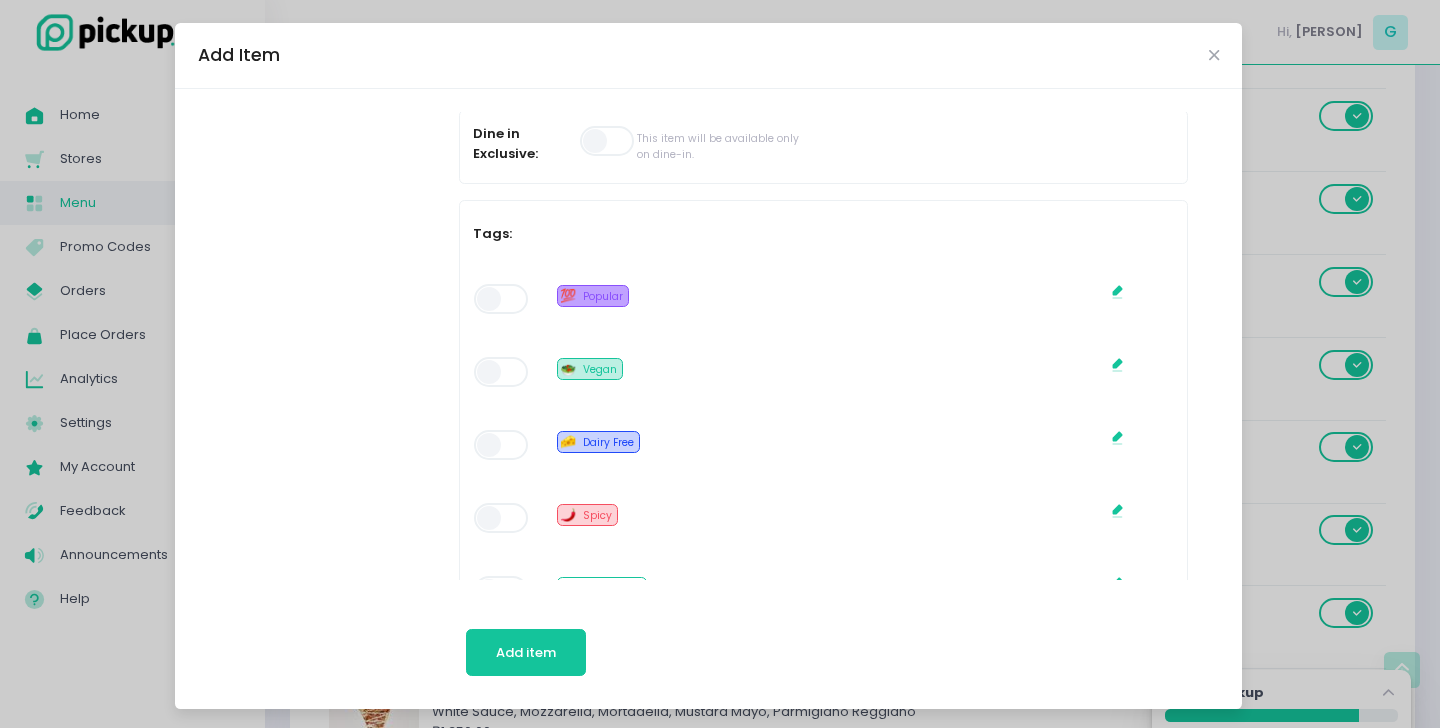 click at bounding box center (502, 299) 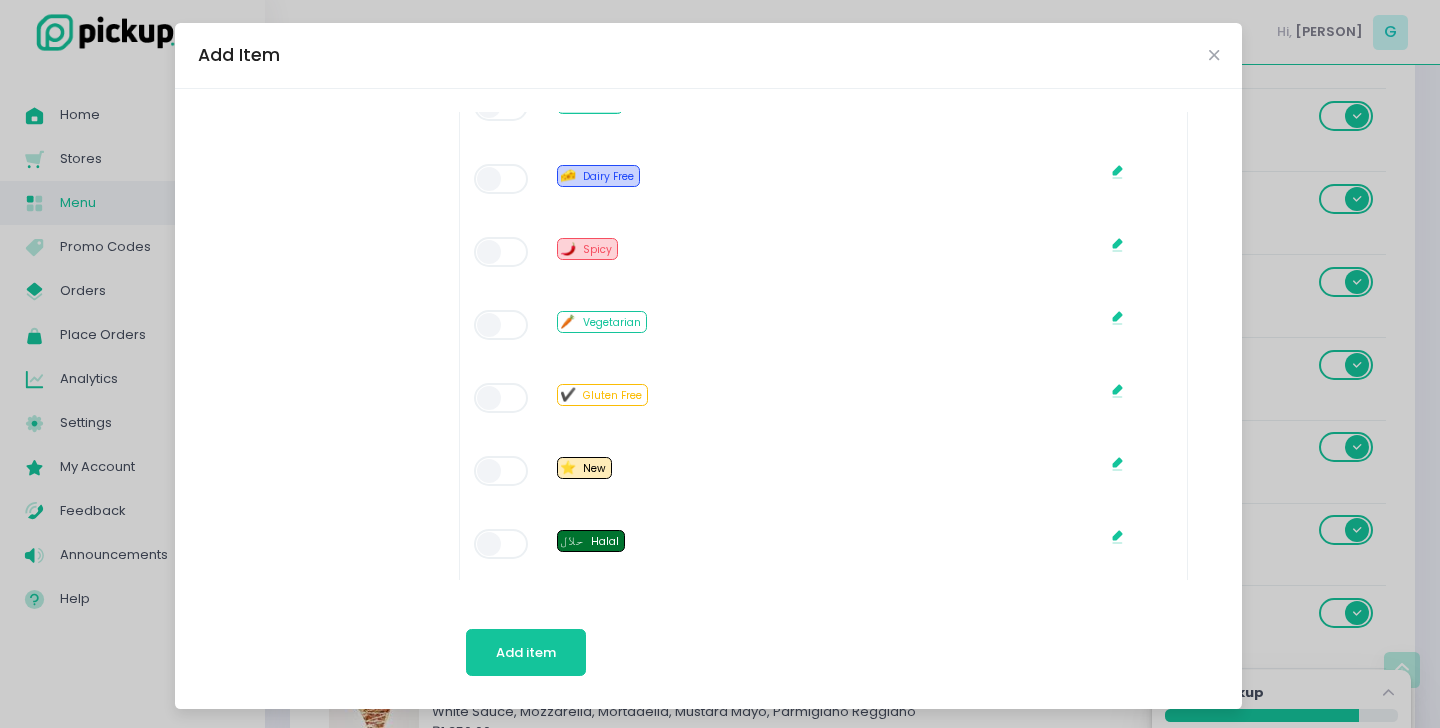 scroll, scrollTop: 1203, scrollLeft: 0, axis: vertical 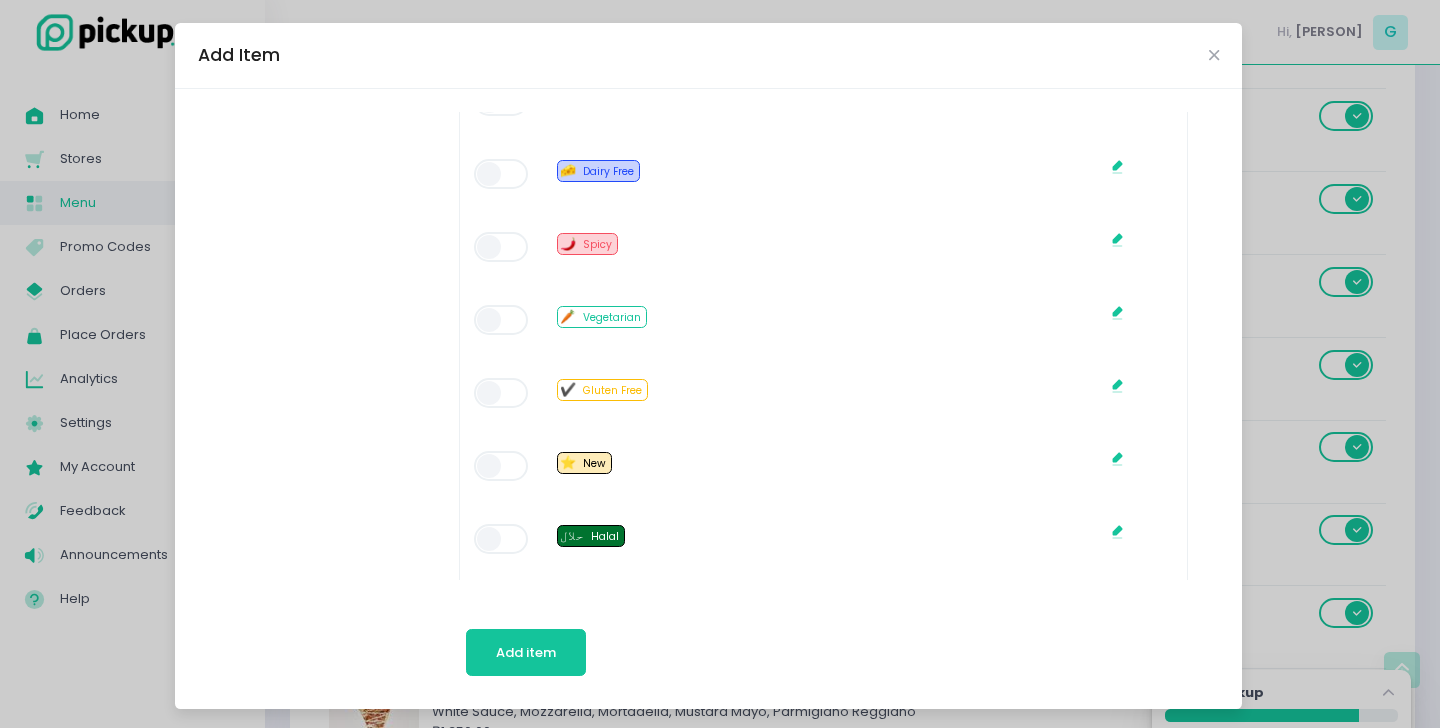 click at bounding box center [502, 466] 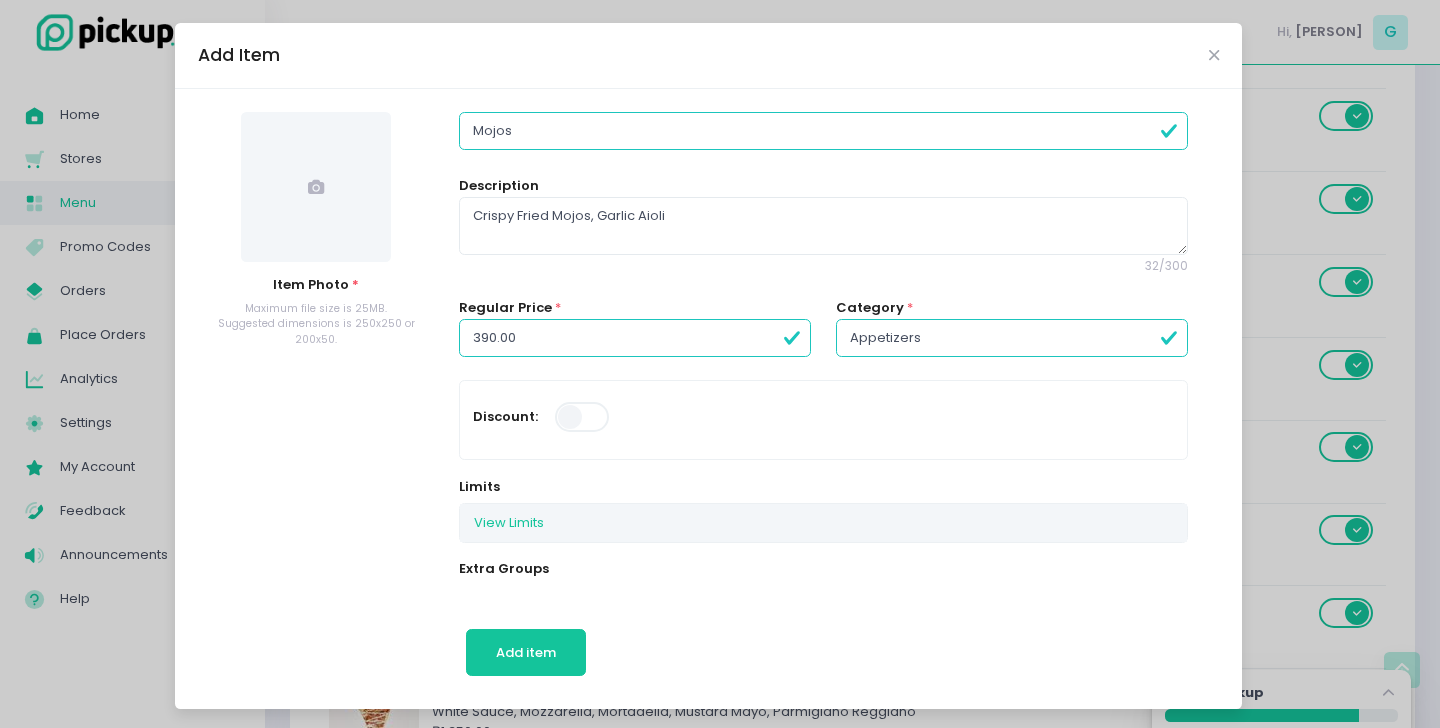 scroll, scrollTop: -33, scrollLeft: 0, axis: vertical 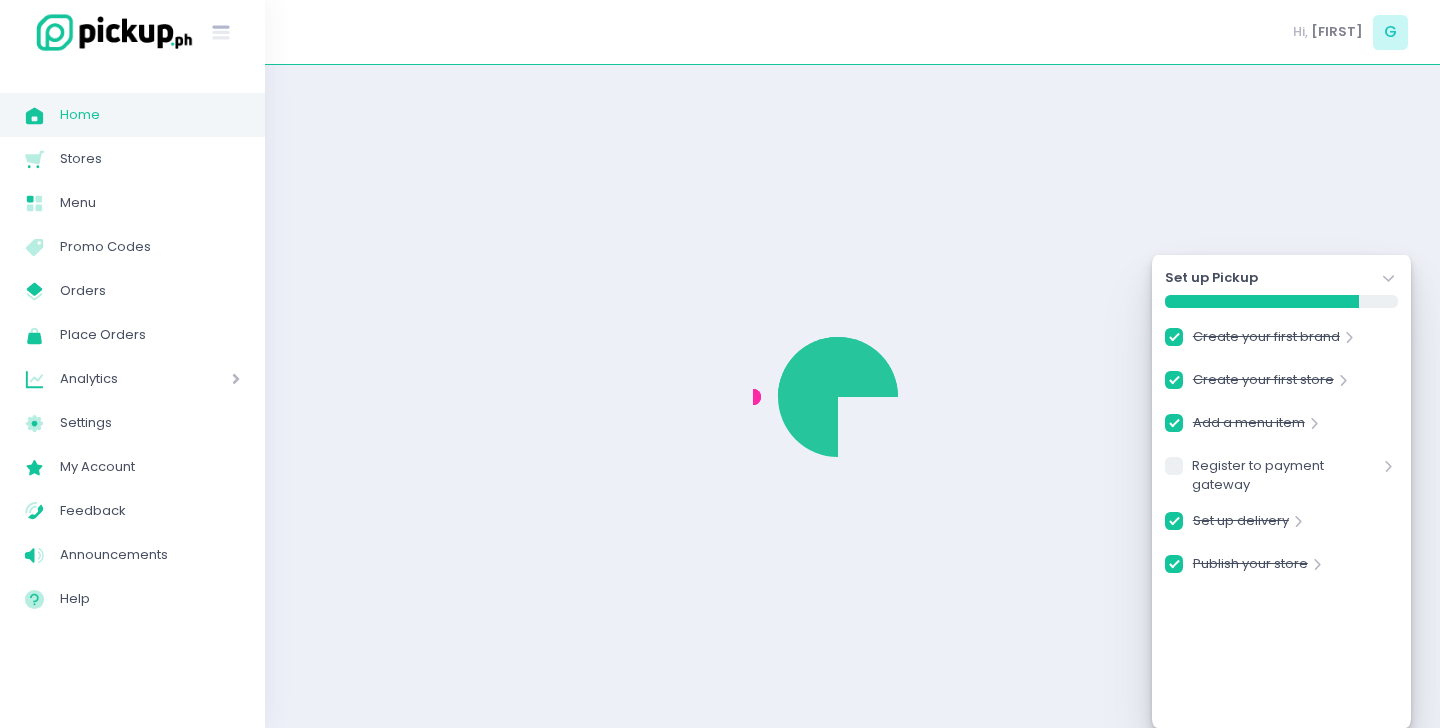 checkbox on "true" 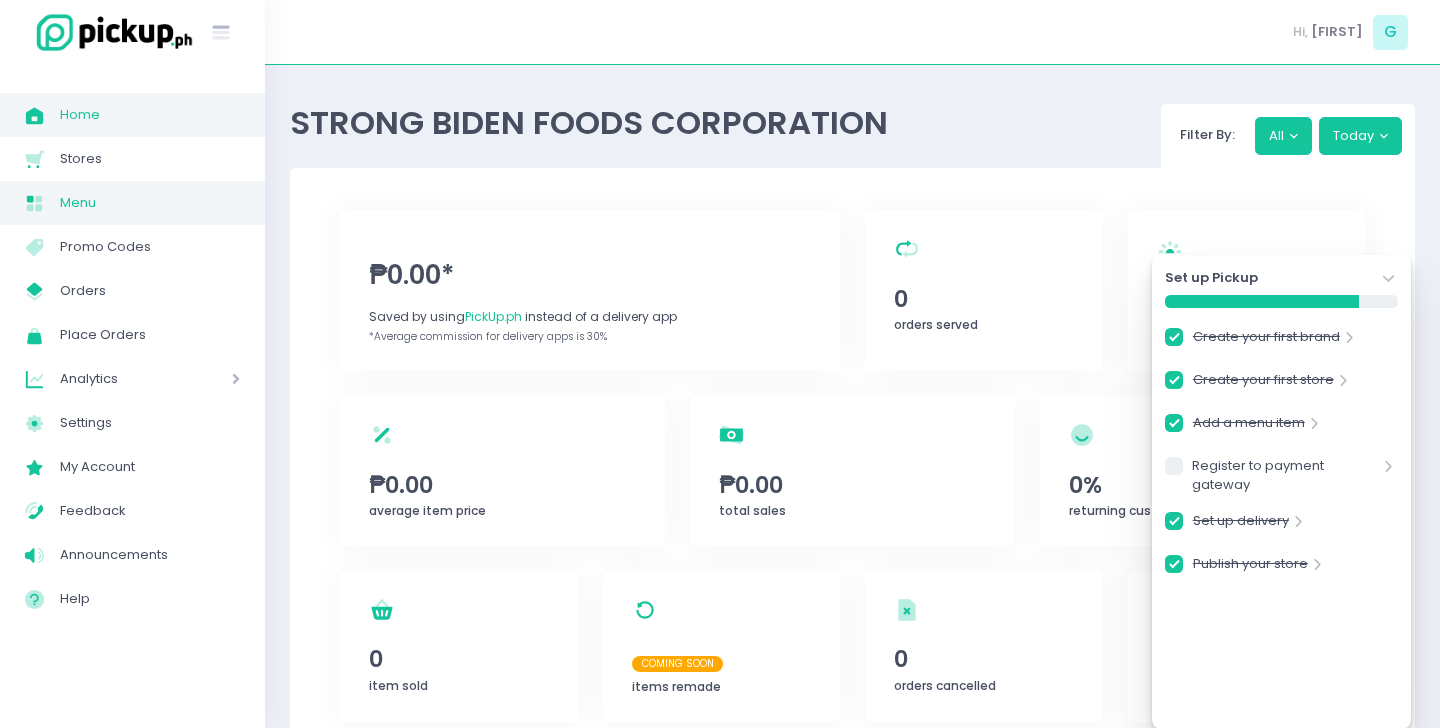 click on "Menu" at bounding box center [150, 203] 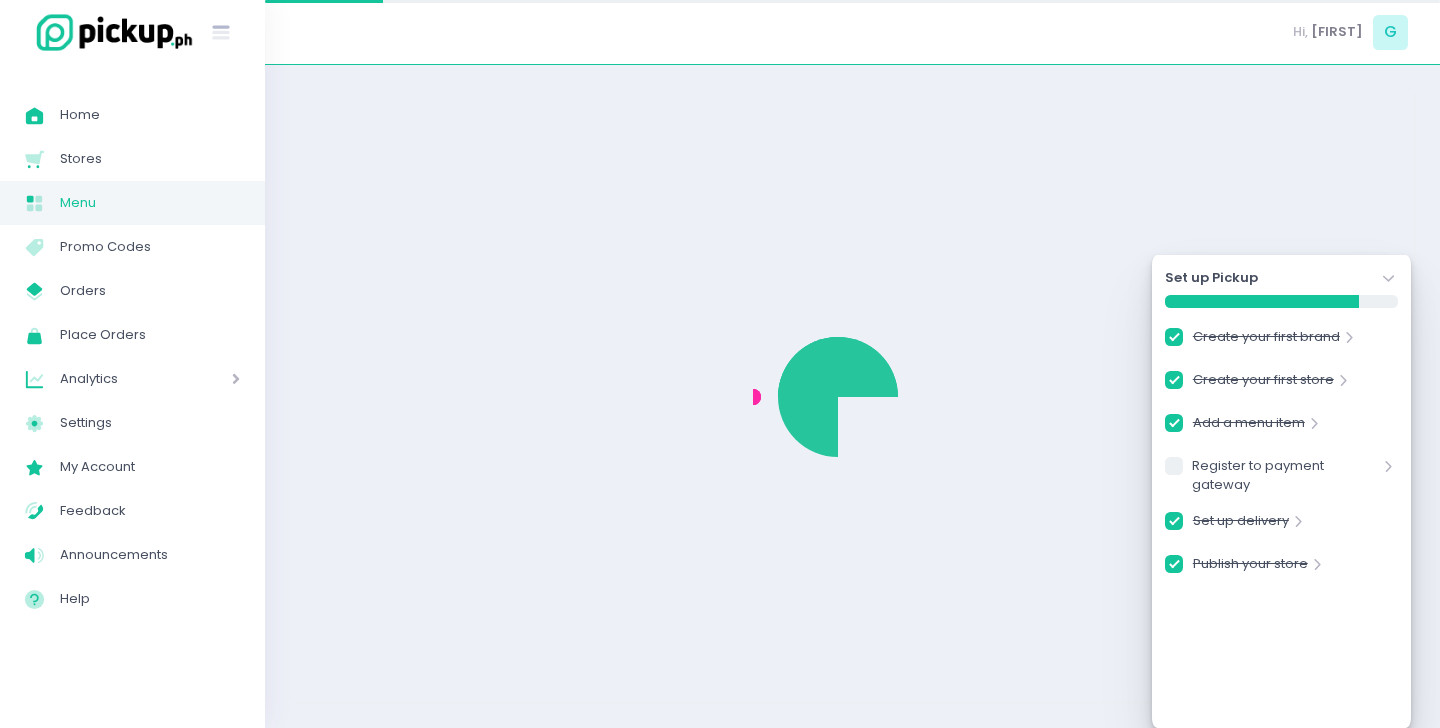 checkbox on "true" 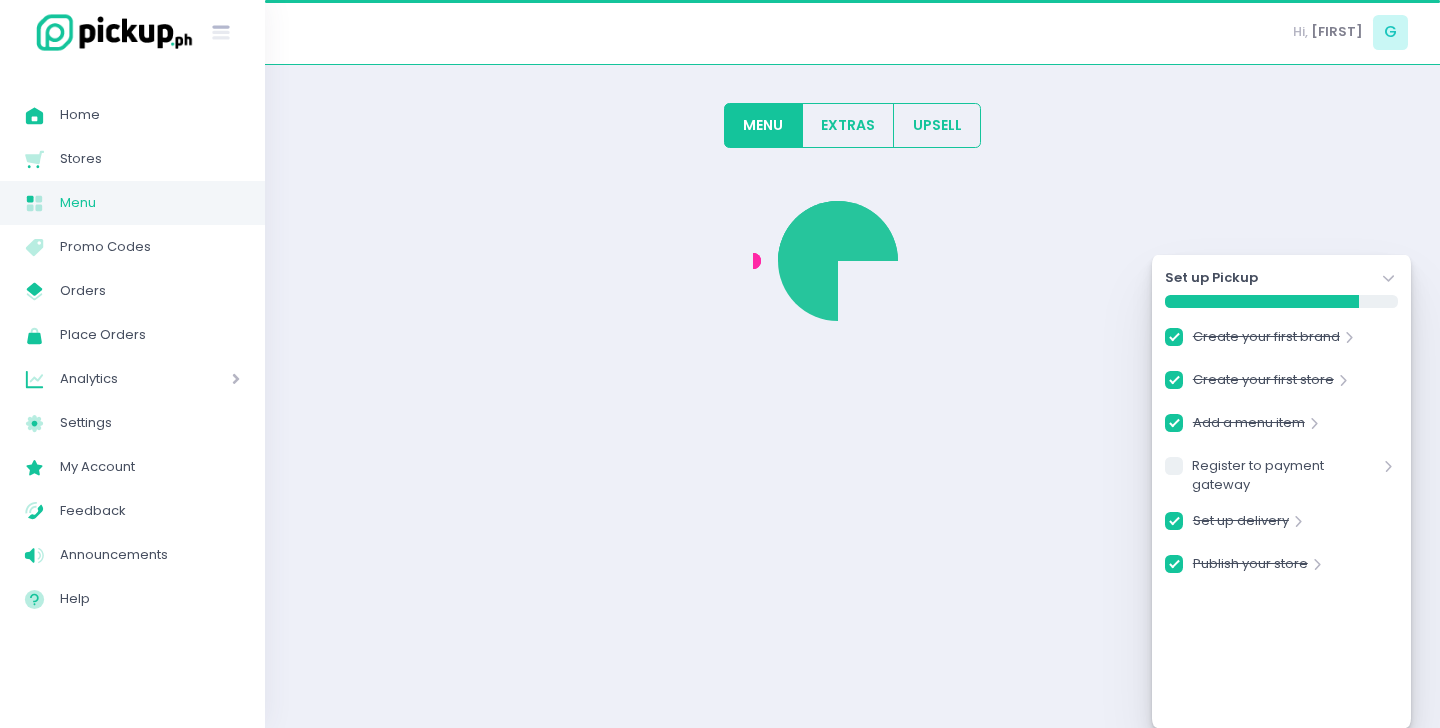 checkbox on "true" 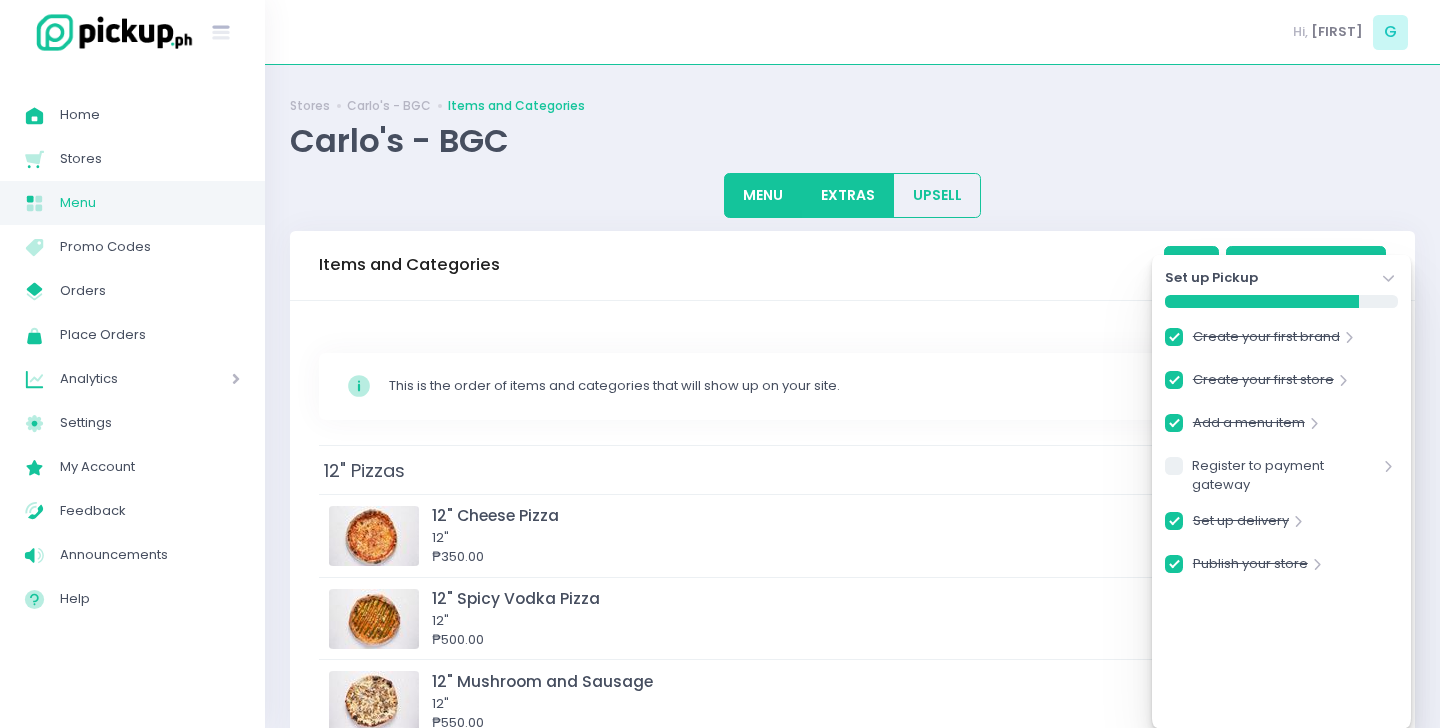 scroll, scrollTop: 0, scrollLeft: 0, axis: both 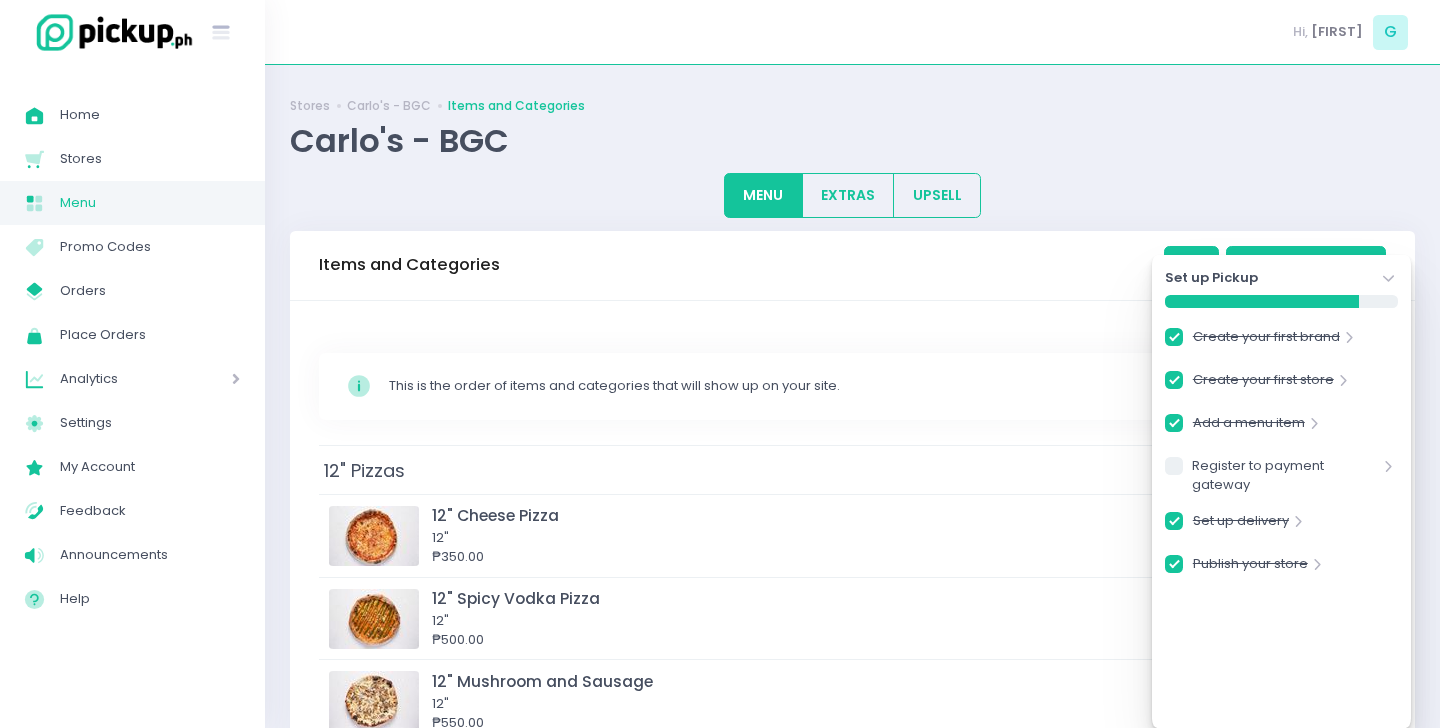 click on "MENU EXTRAS UPSELL" at bounding box center (852, 195) 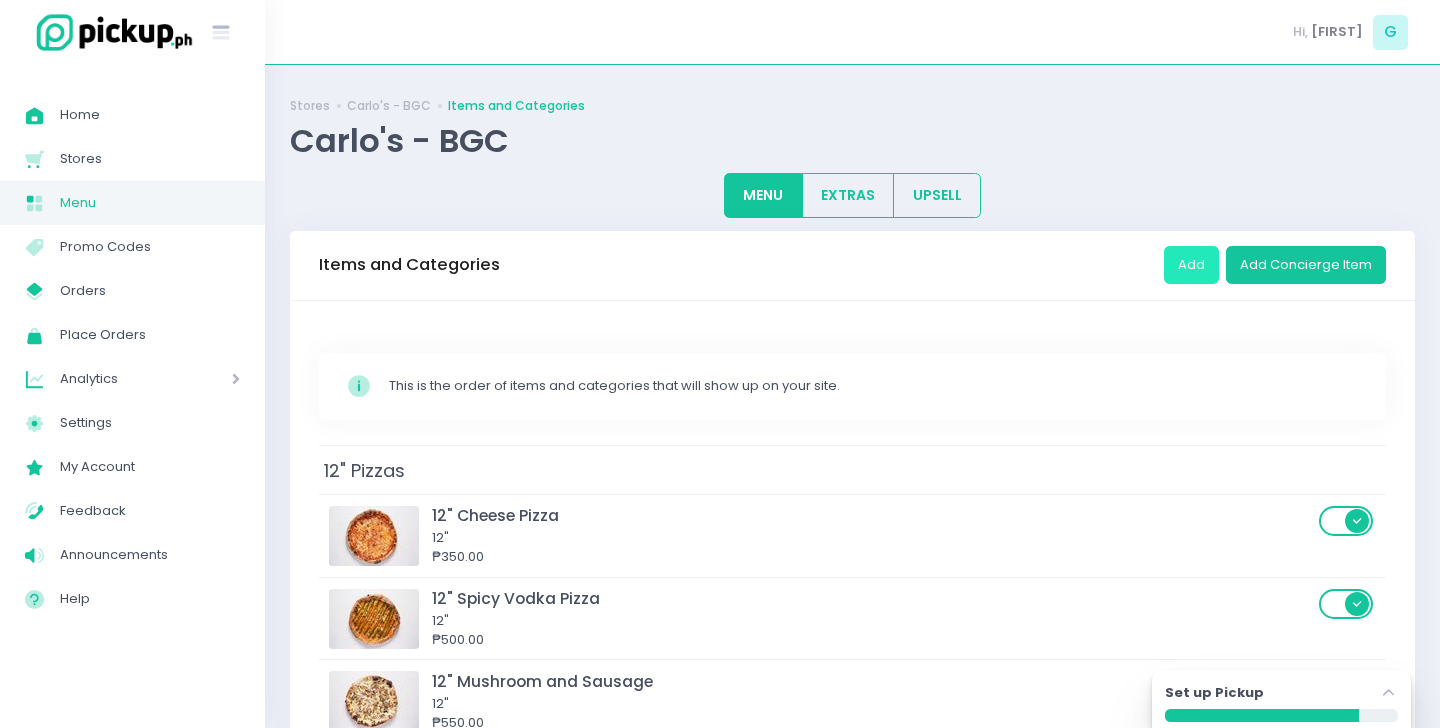 click on "Add" at bounding box center [1191, 265] 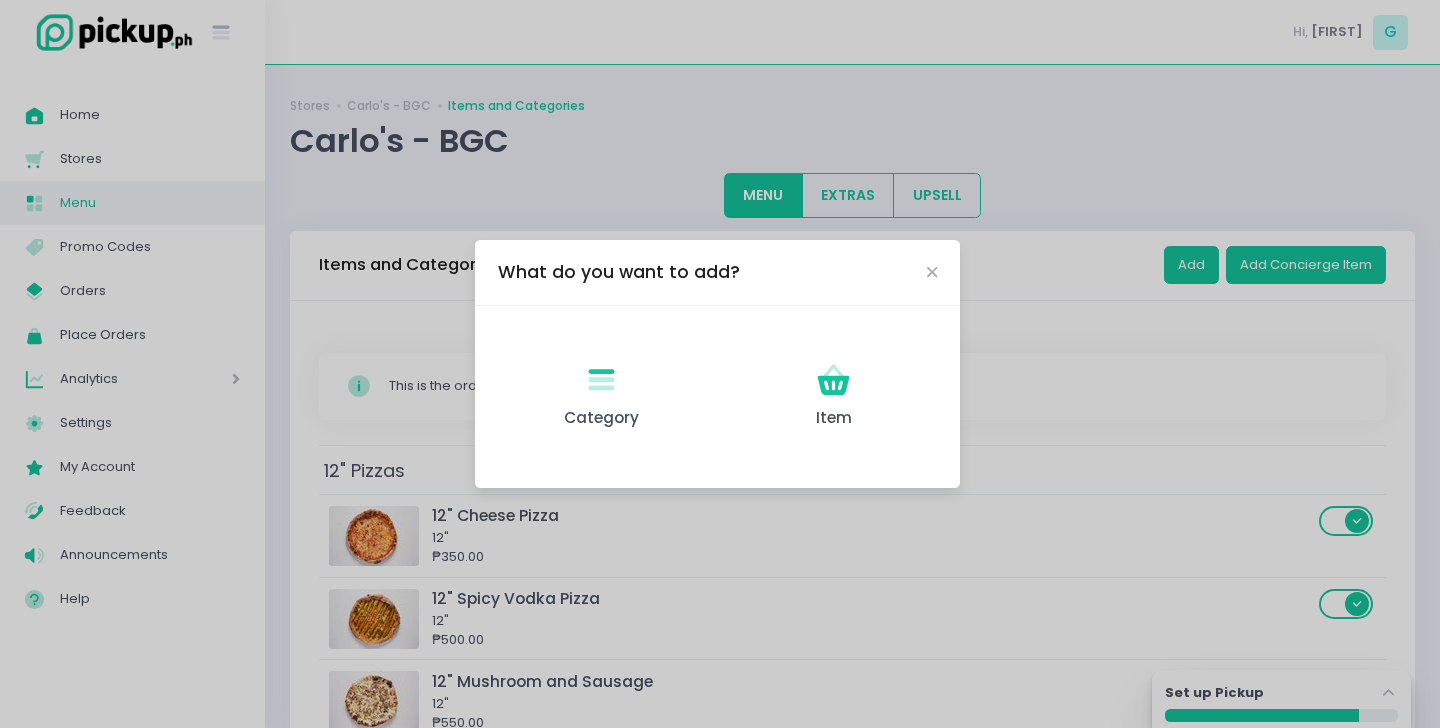drag, startPoint x: 606, startPoint y: 384, endPoint x: 809, endPoint y: 301, distance: 219.31256 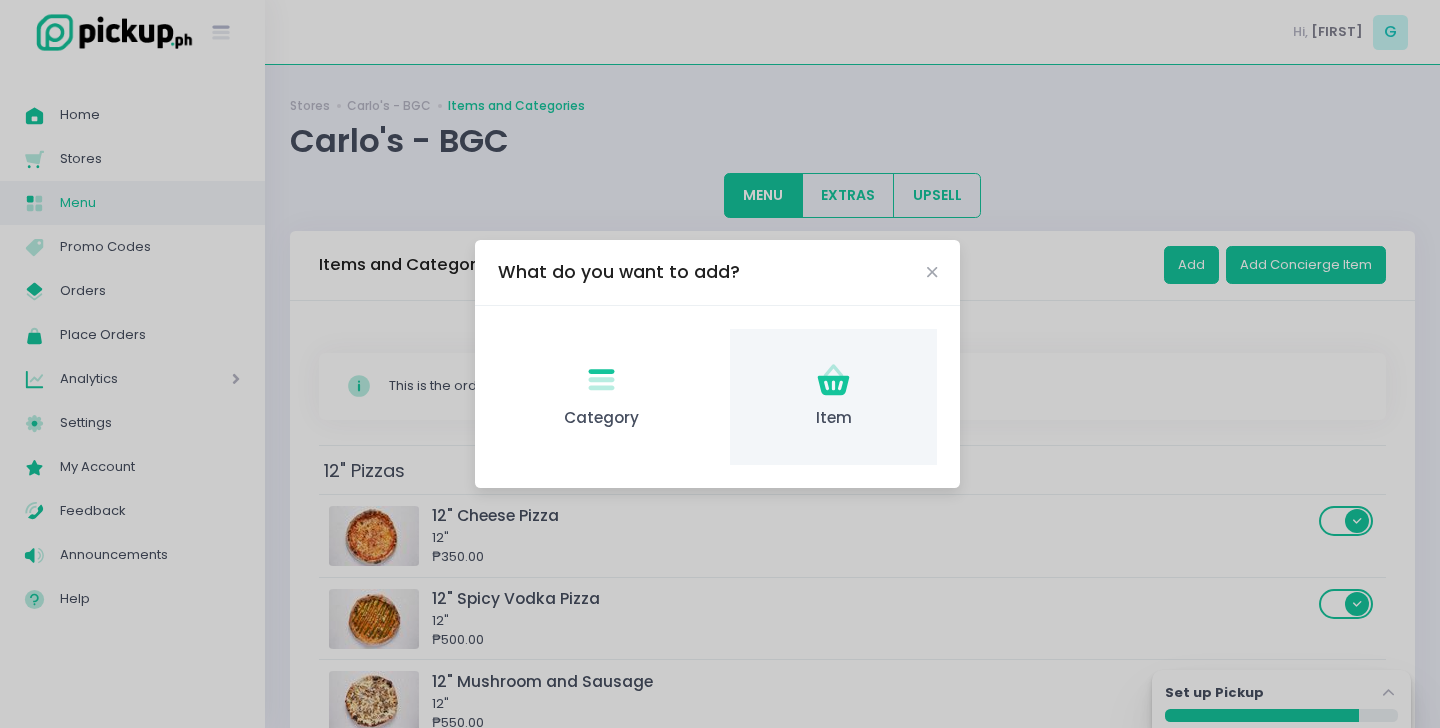 click on "Item" at bounding box center [833, 418] 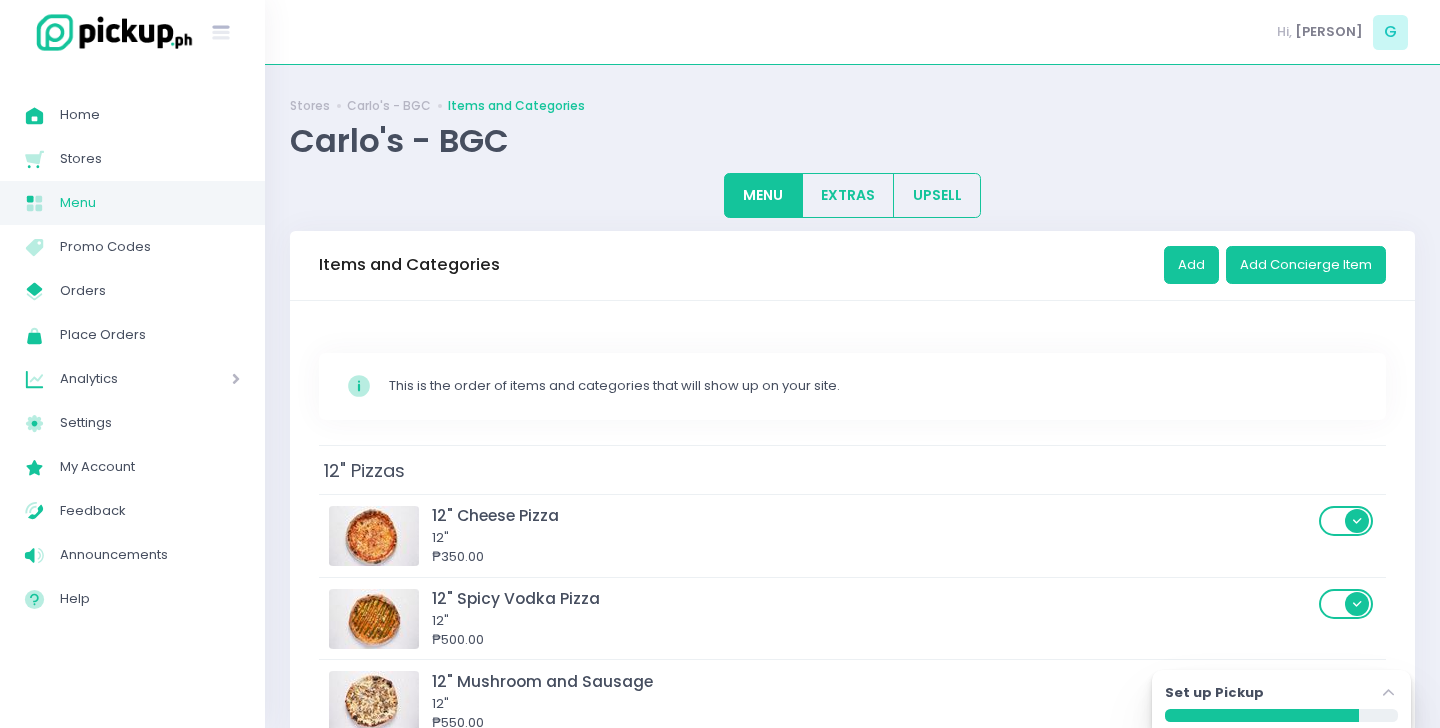 scroll, scrollTop: 0, scrollLeft: 0, axis: both 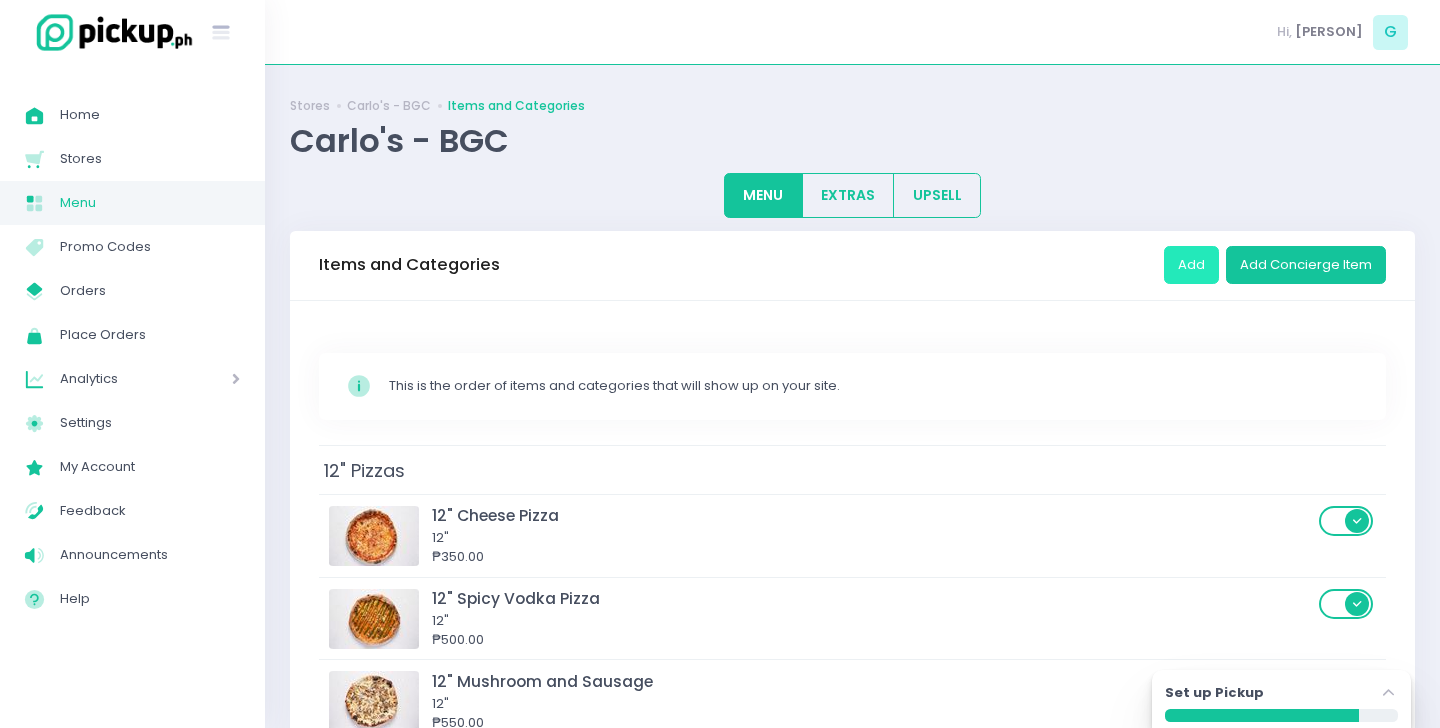click on "Add" at bounding box center [1191, 265] 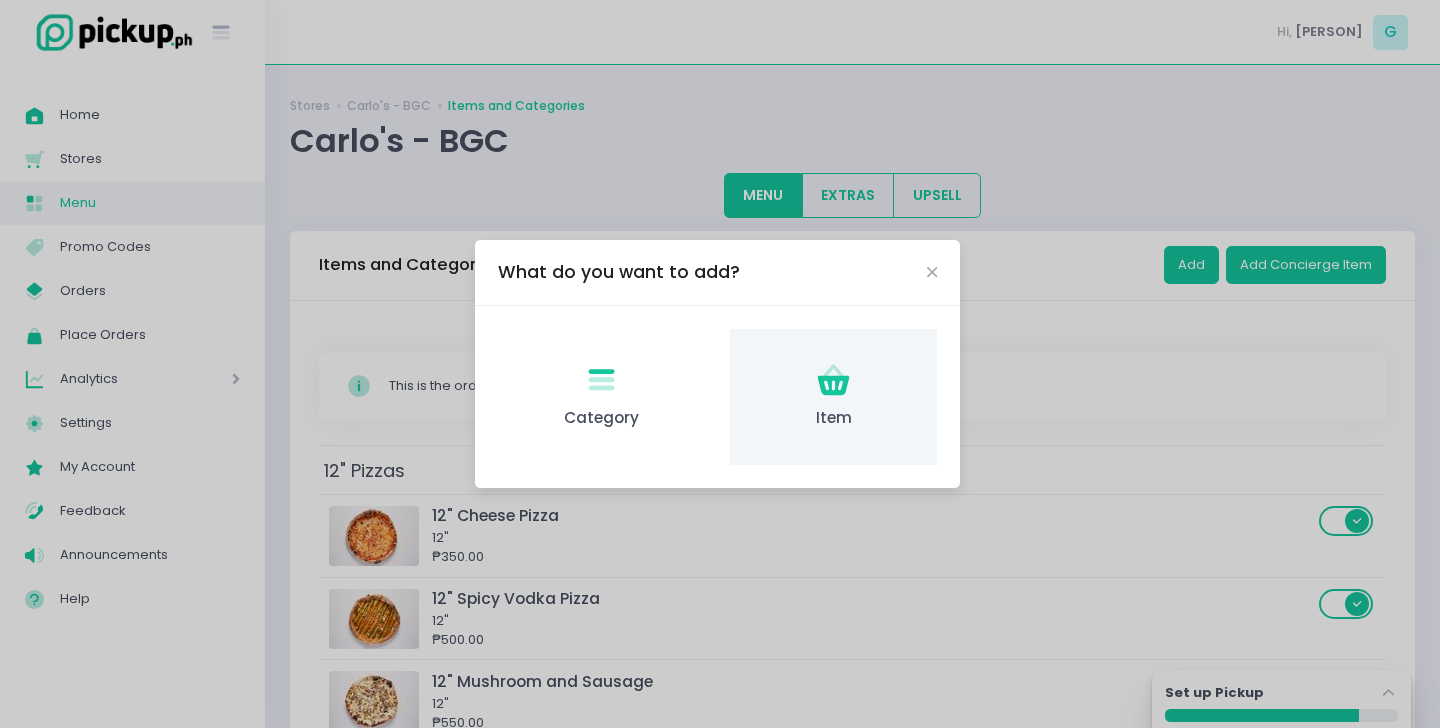 click on "Item Created with Sketch." 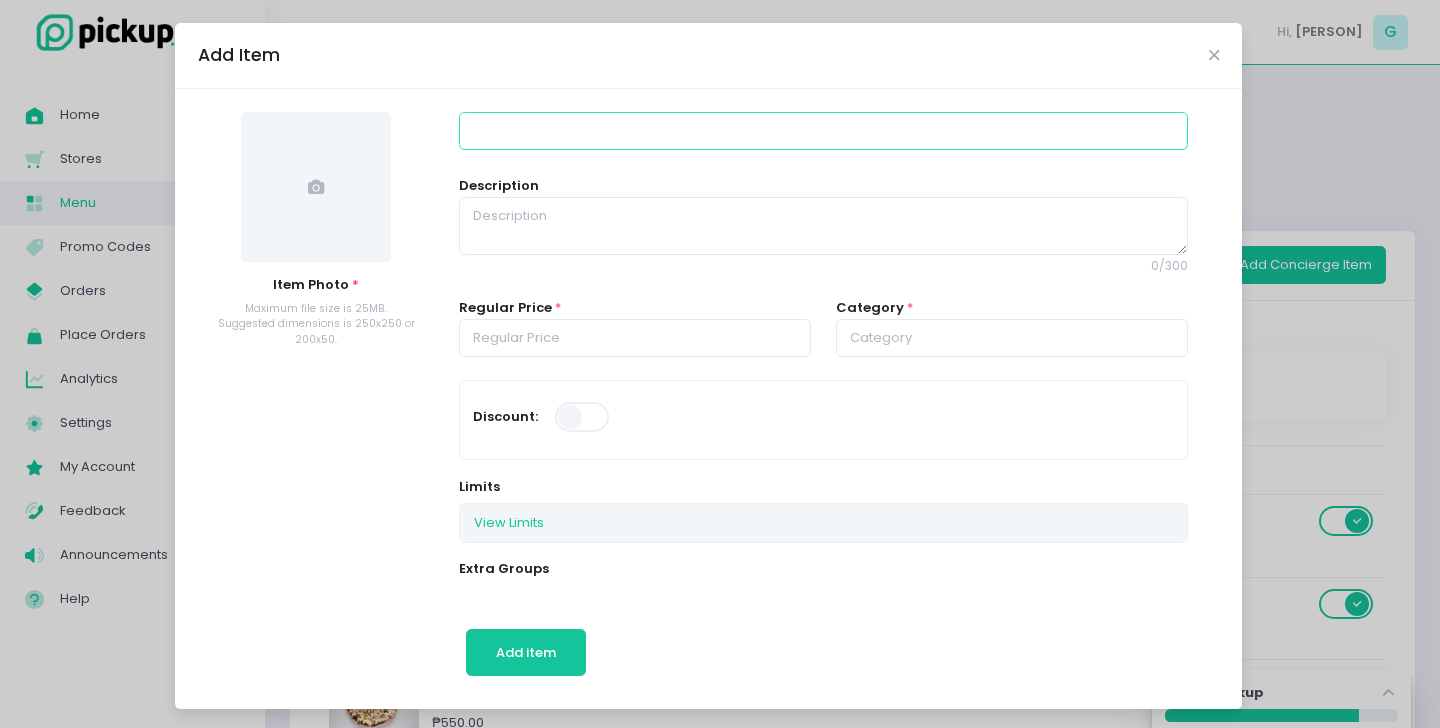 click at bounding box center (823, 131) 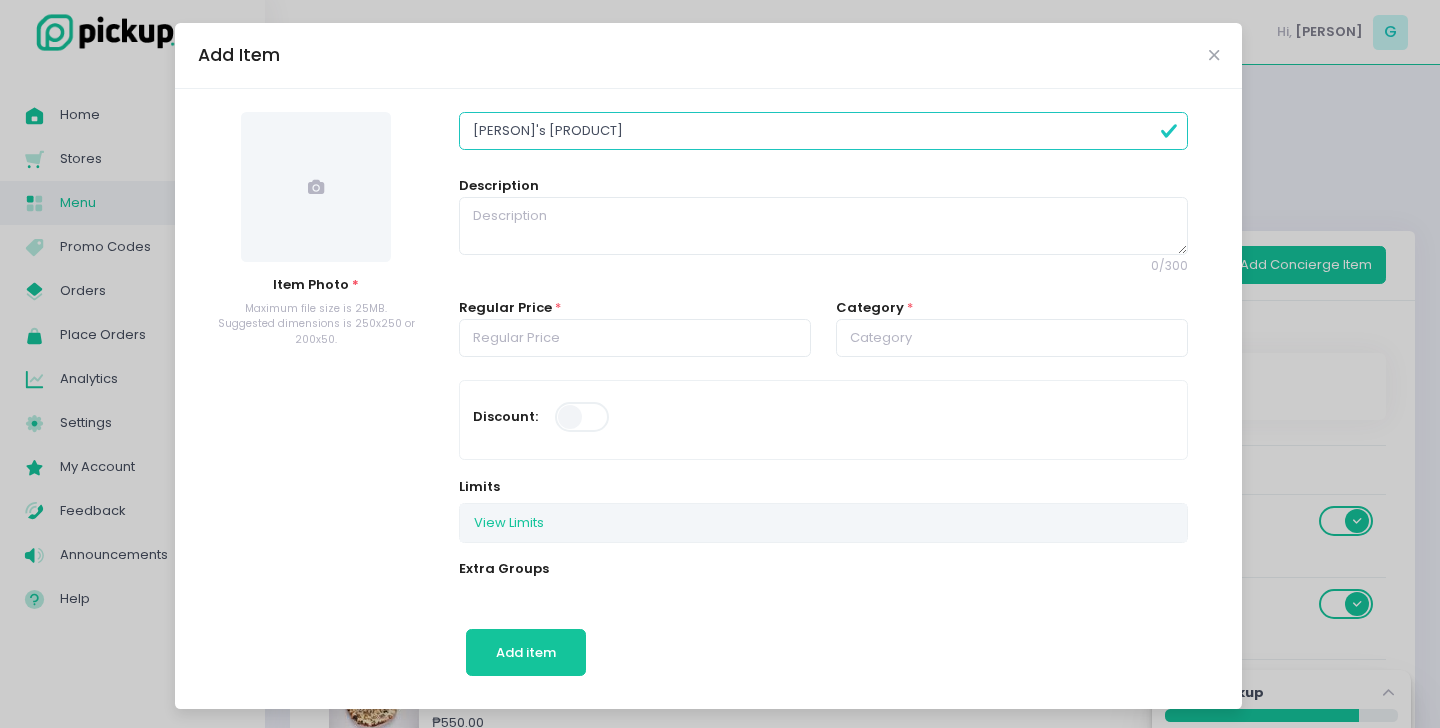 type on "[PERSON]'s [PRODUCT]" 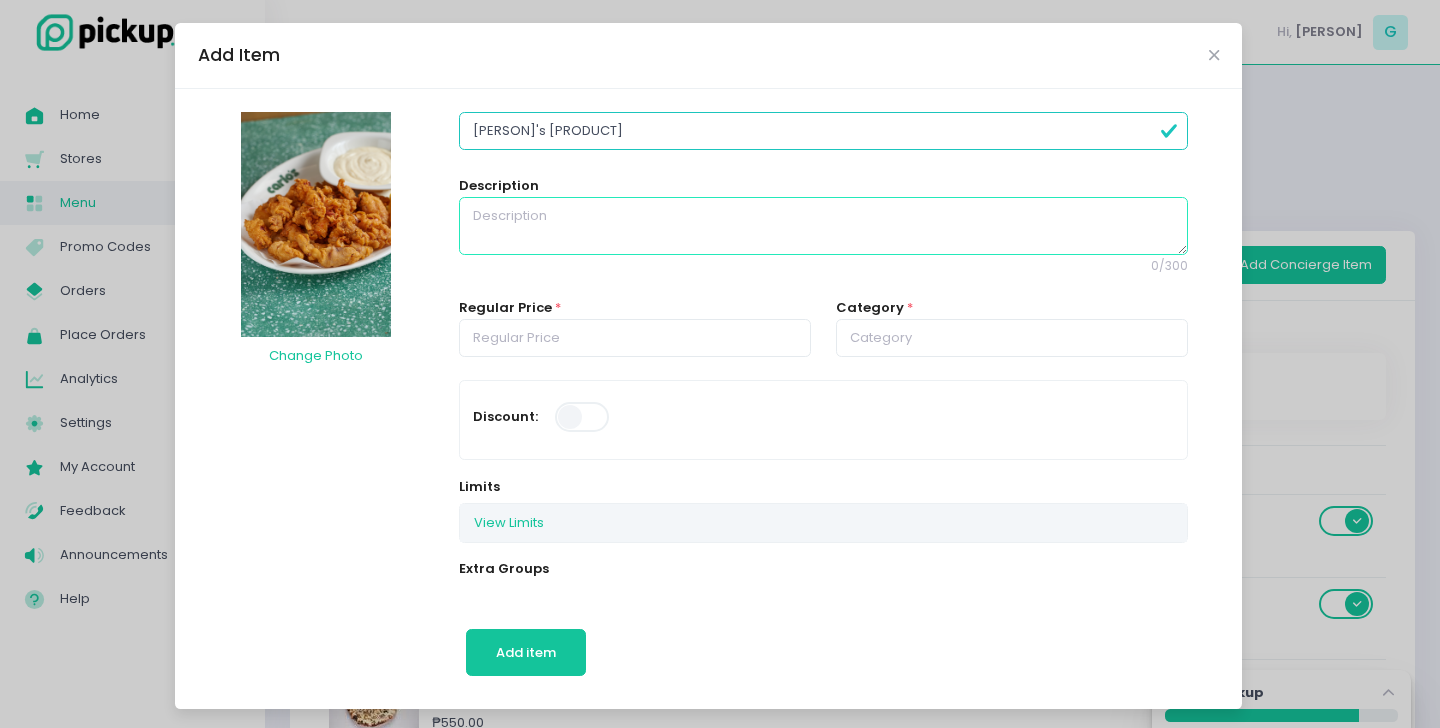 click at bounding box center [823, 226] 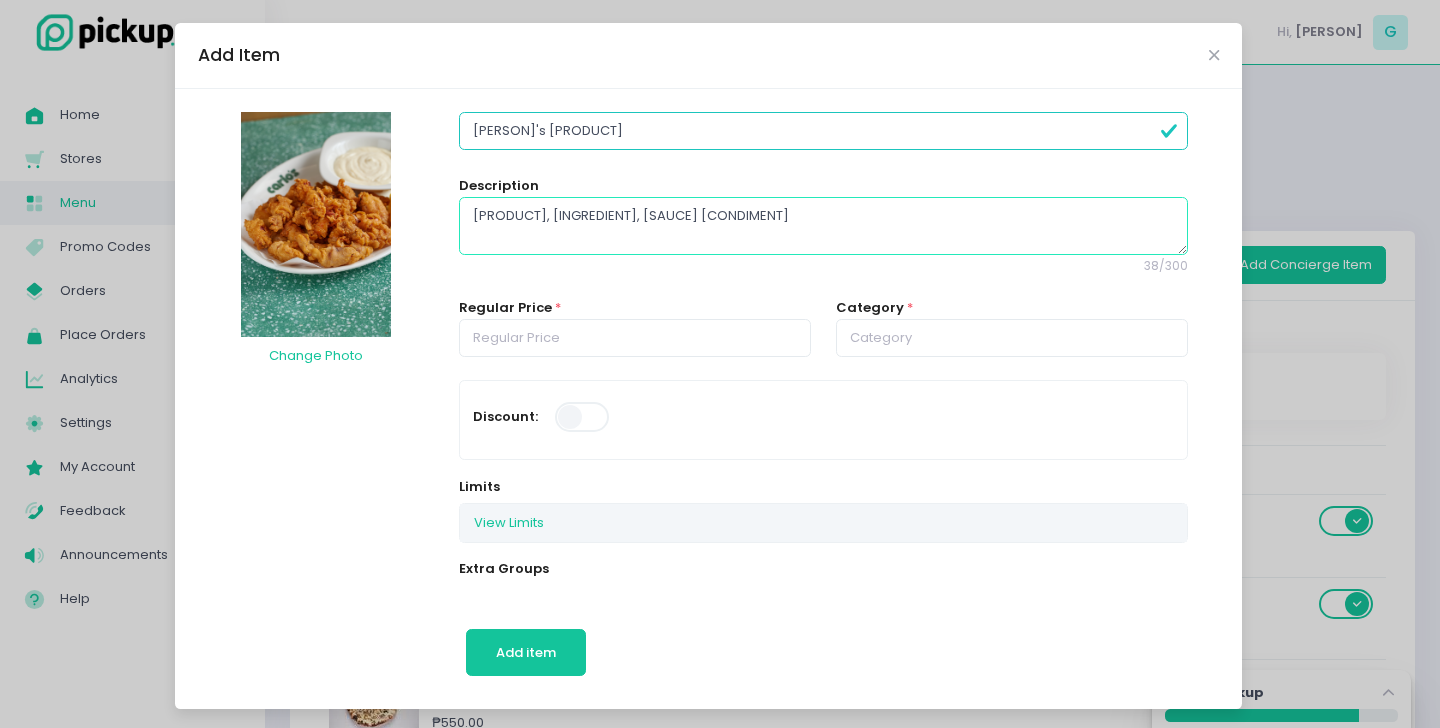 type on "[PRODUCT], [INGREDIENT], [SAUCE] [CONDIMENT]" 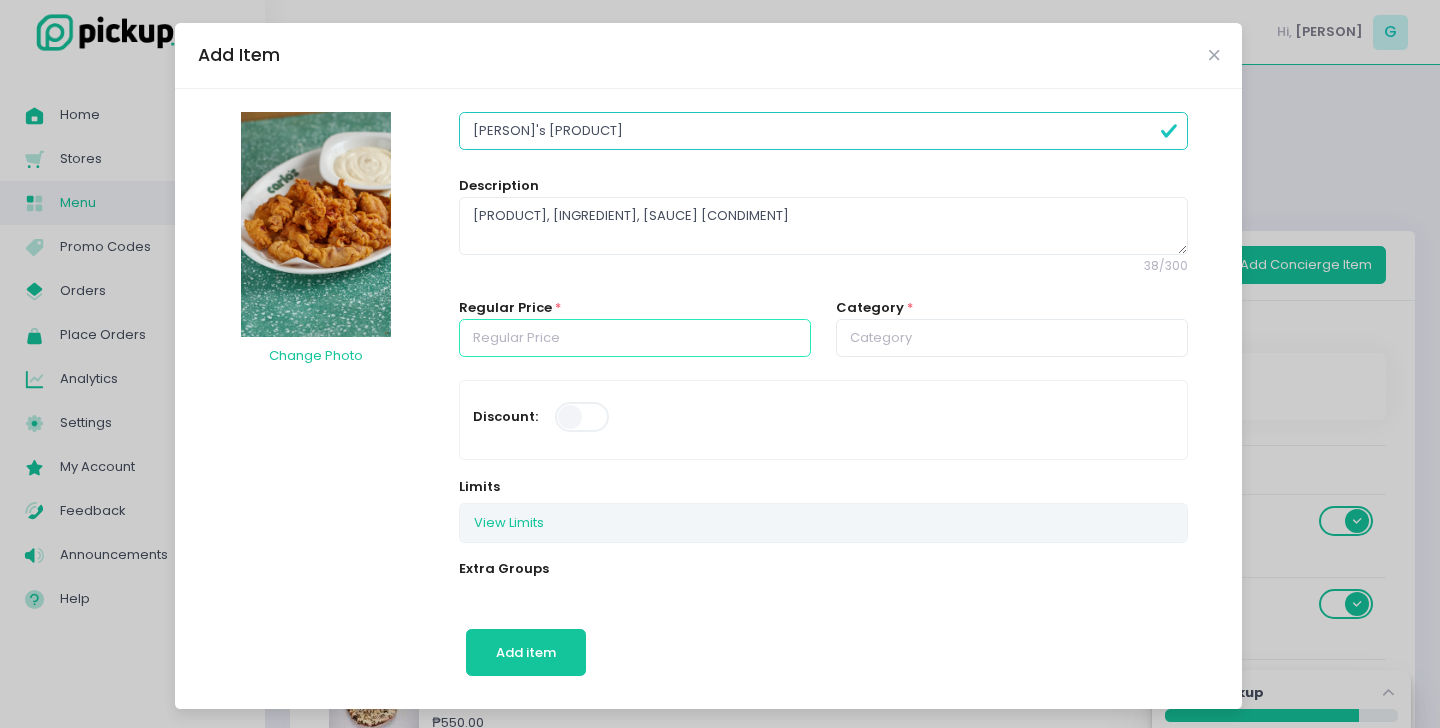 click at bounding box center [635, 338] 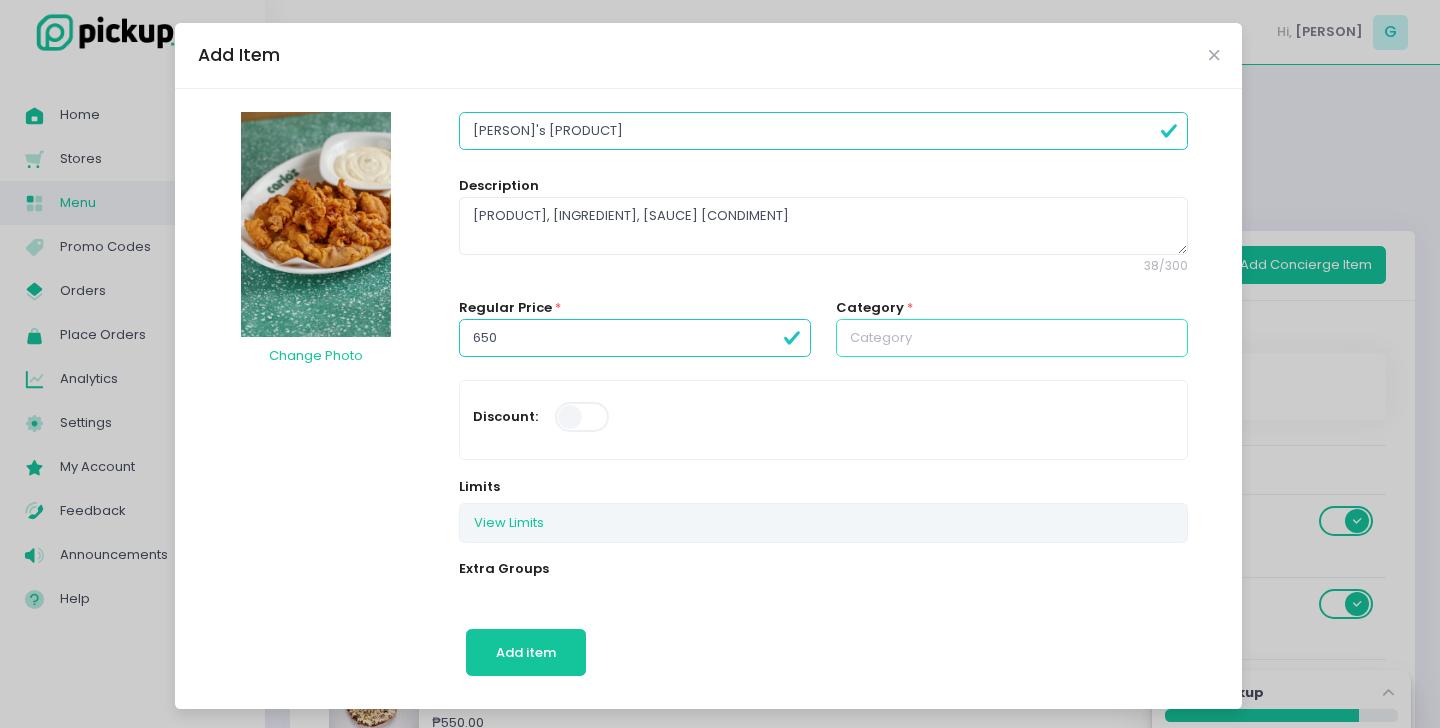 type on "650.00" 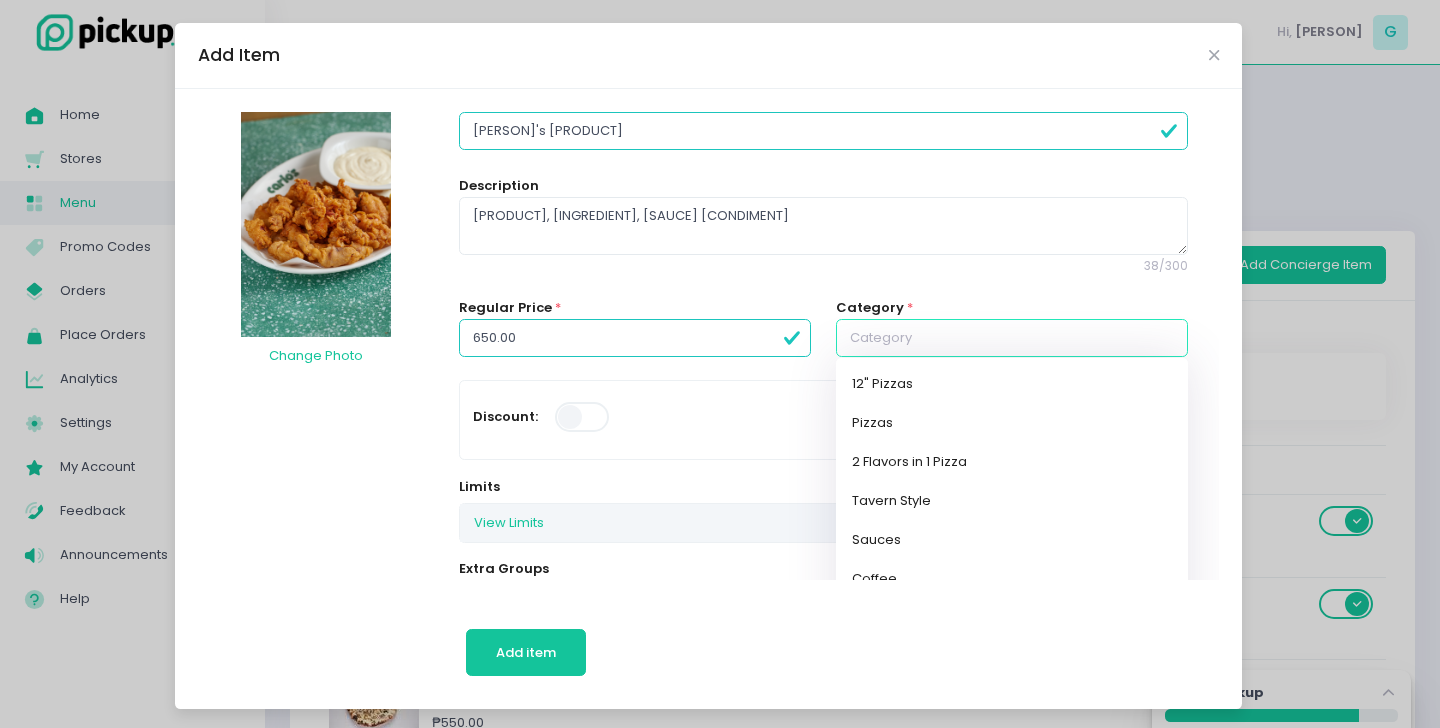 click at bounding box center (1012, 338) 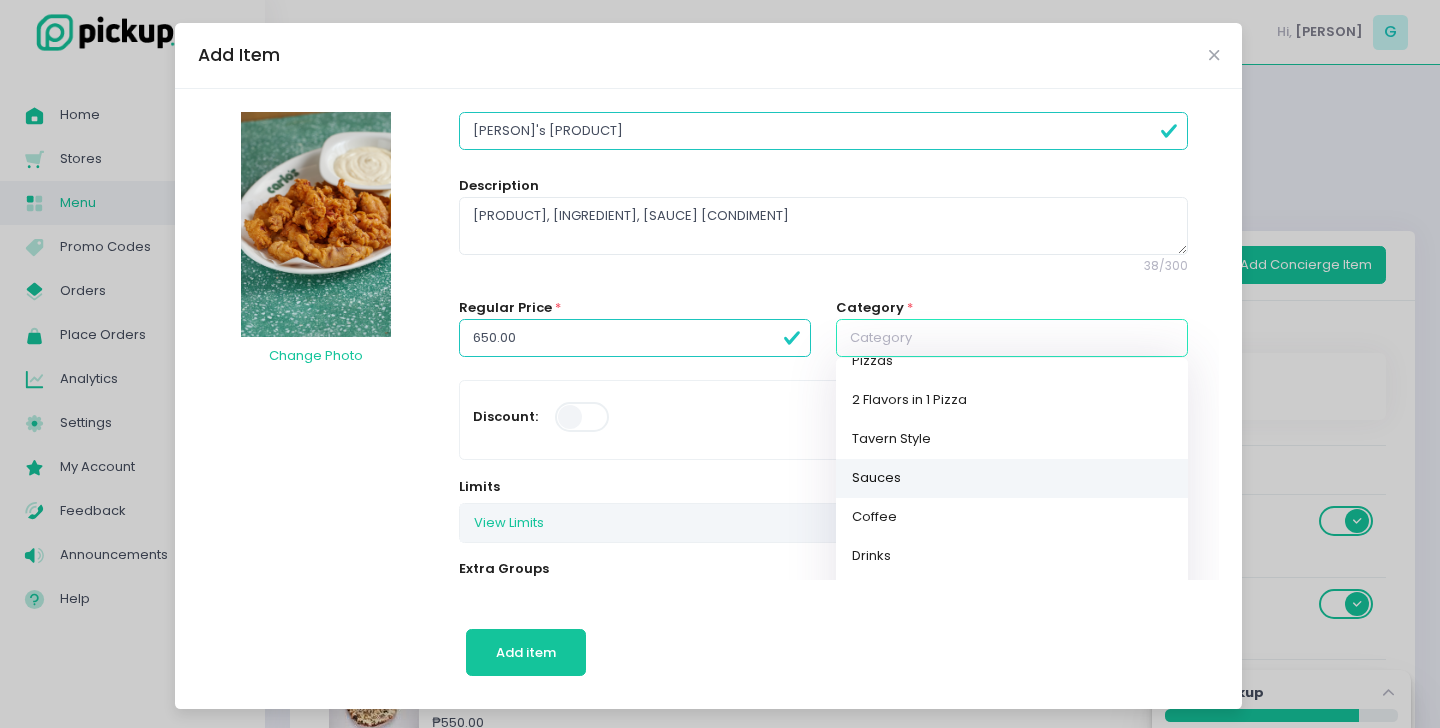 scroll, scrollTop: 60, scrollLeft: 0, axis: vertical 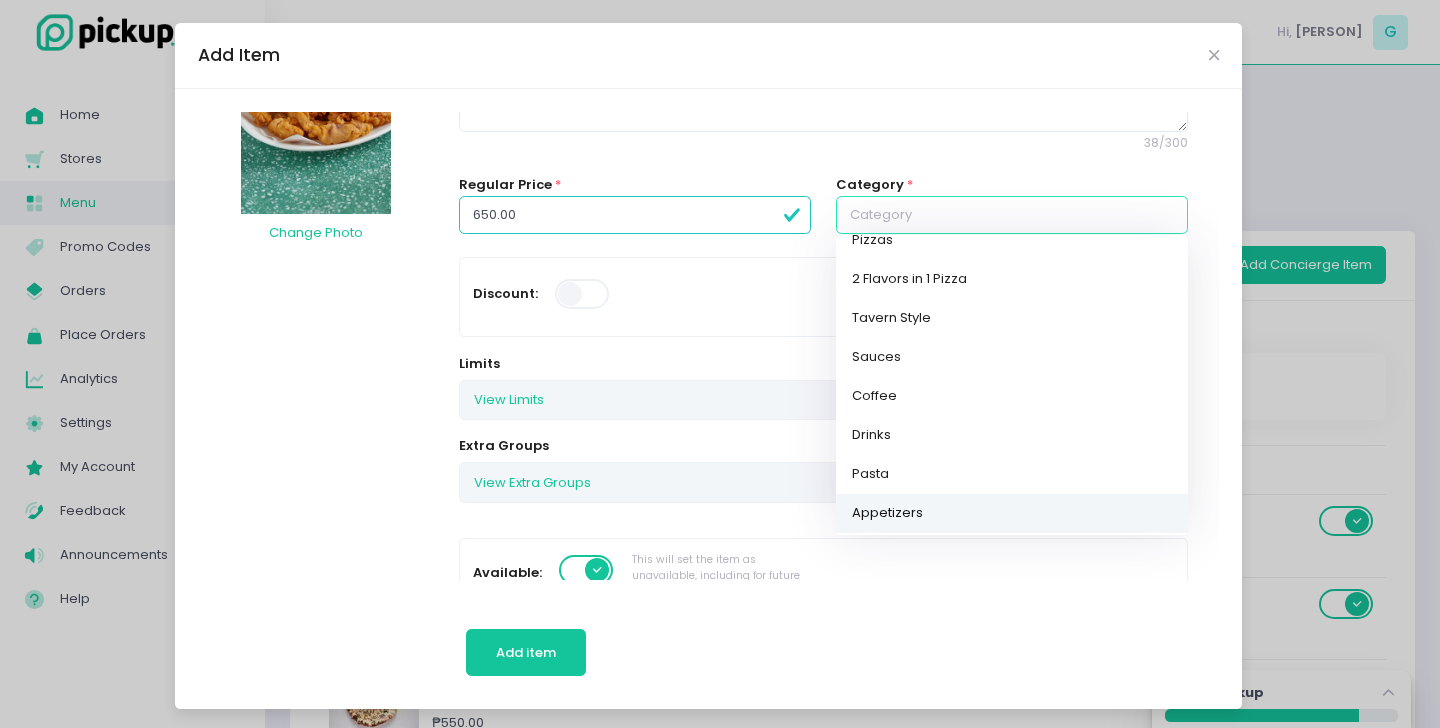 click on "Appetizers" at bounding box center [1012, 513] 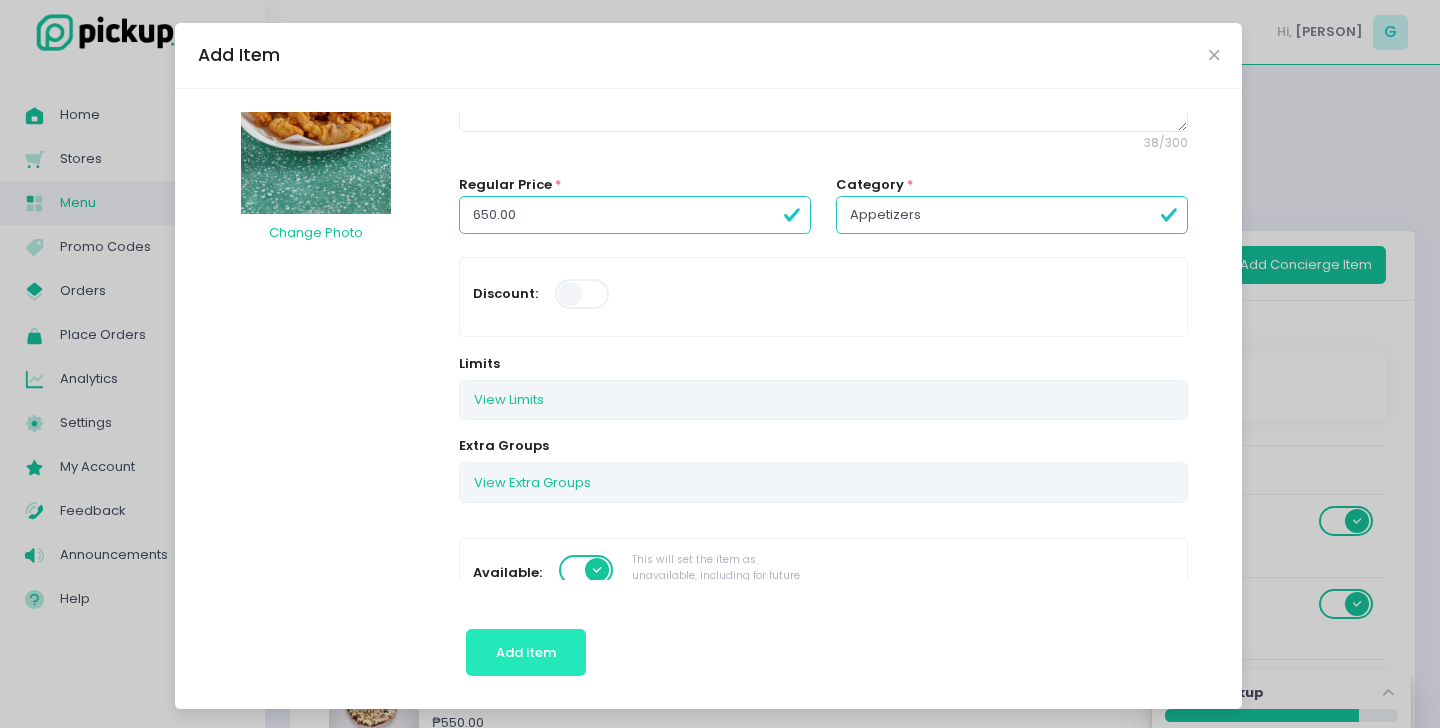 click on "Add item" at bounding box center [526, 652] 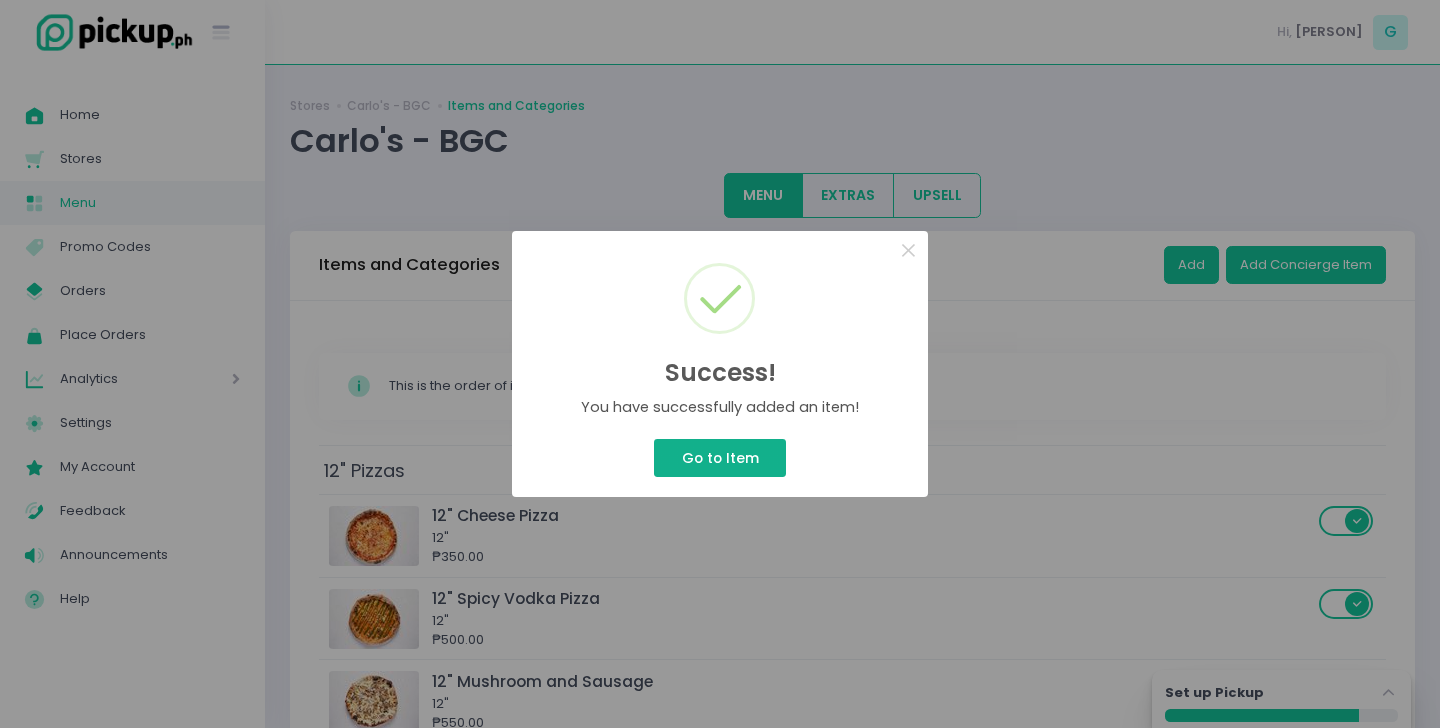 click on "Go to Item" at bounding box center [720, 458] 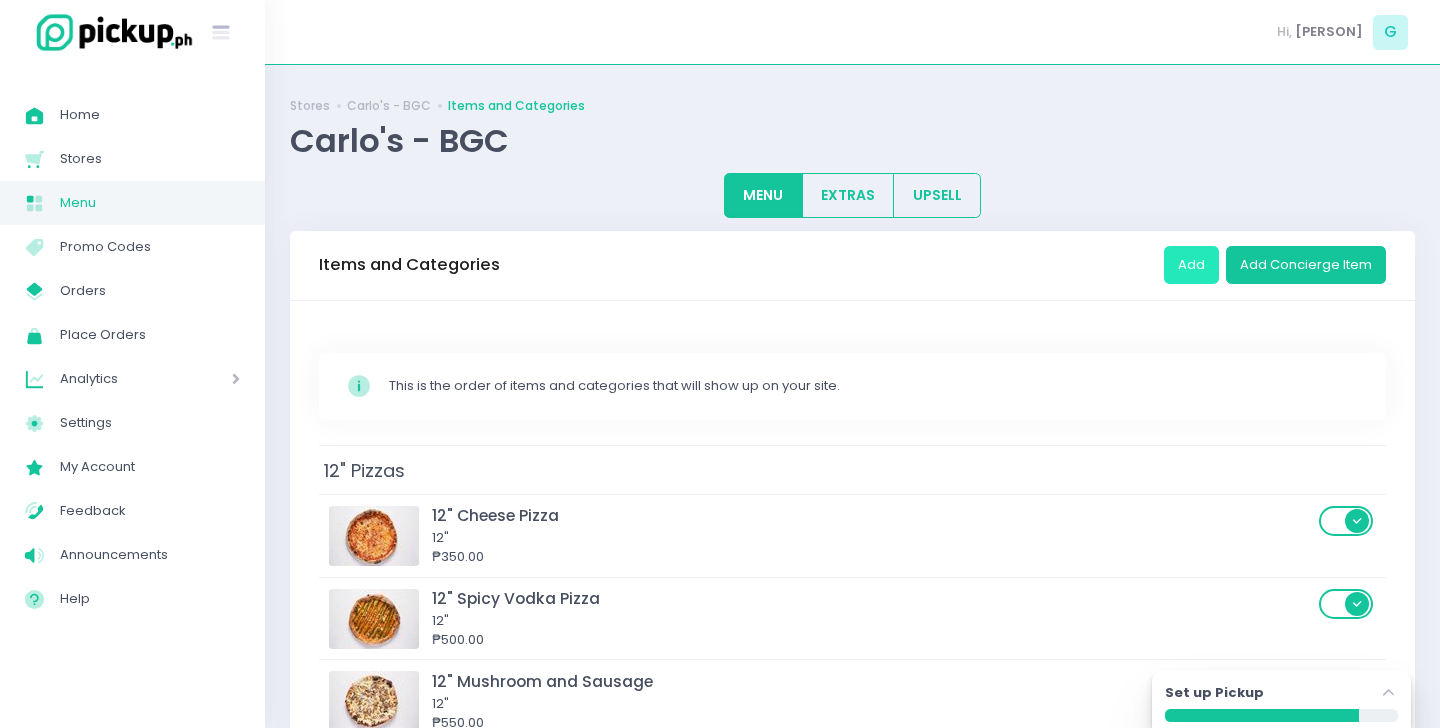 scroll, scrollTop: 0, scrollLeft: 0, axis: both 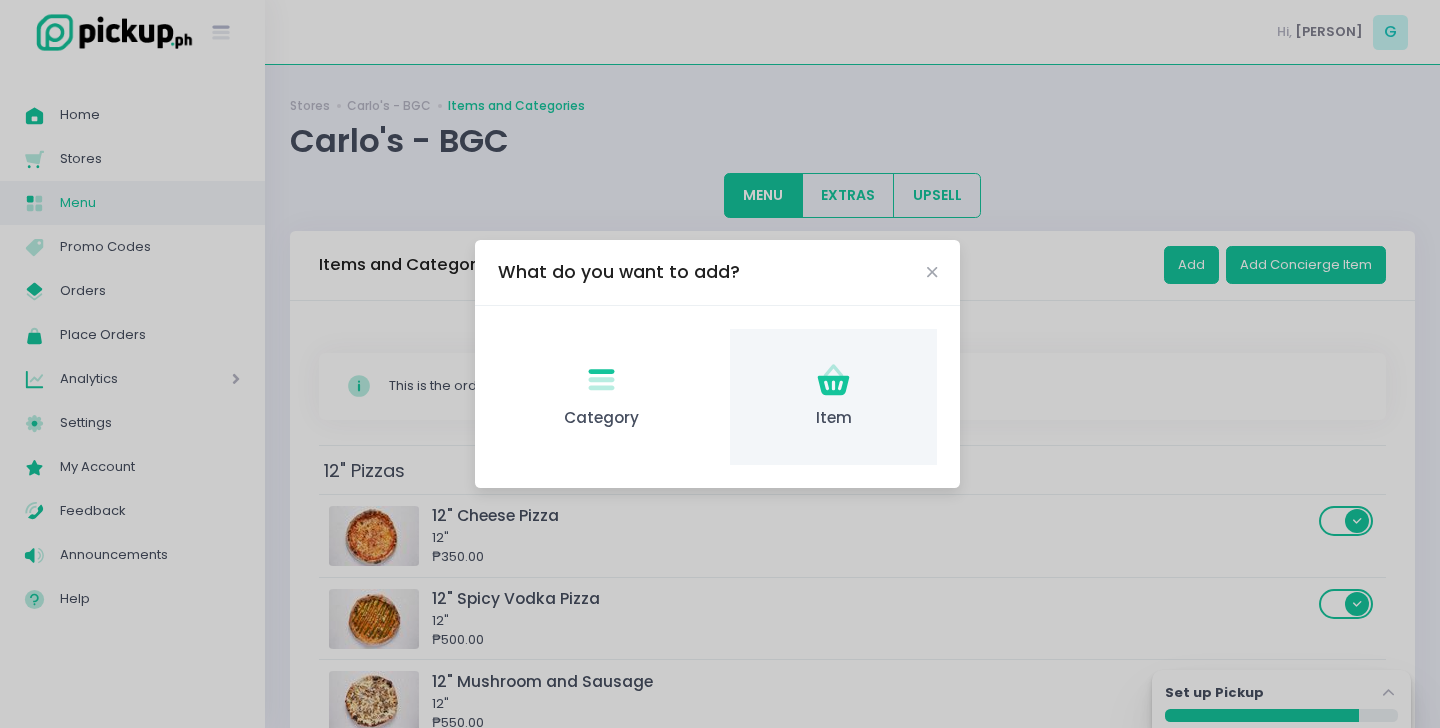 click 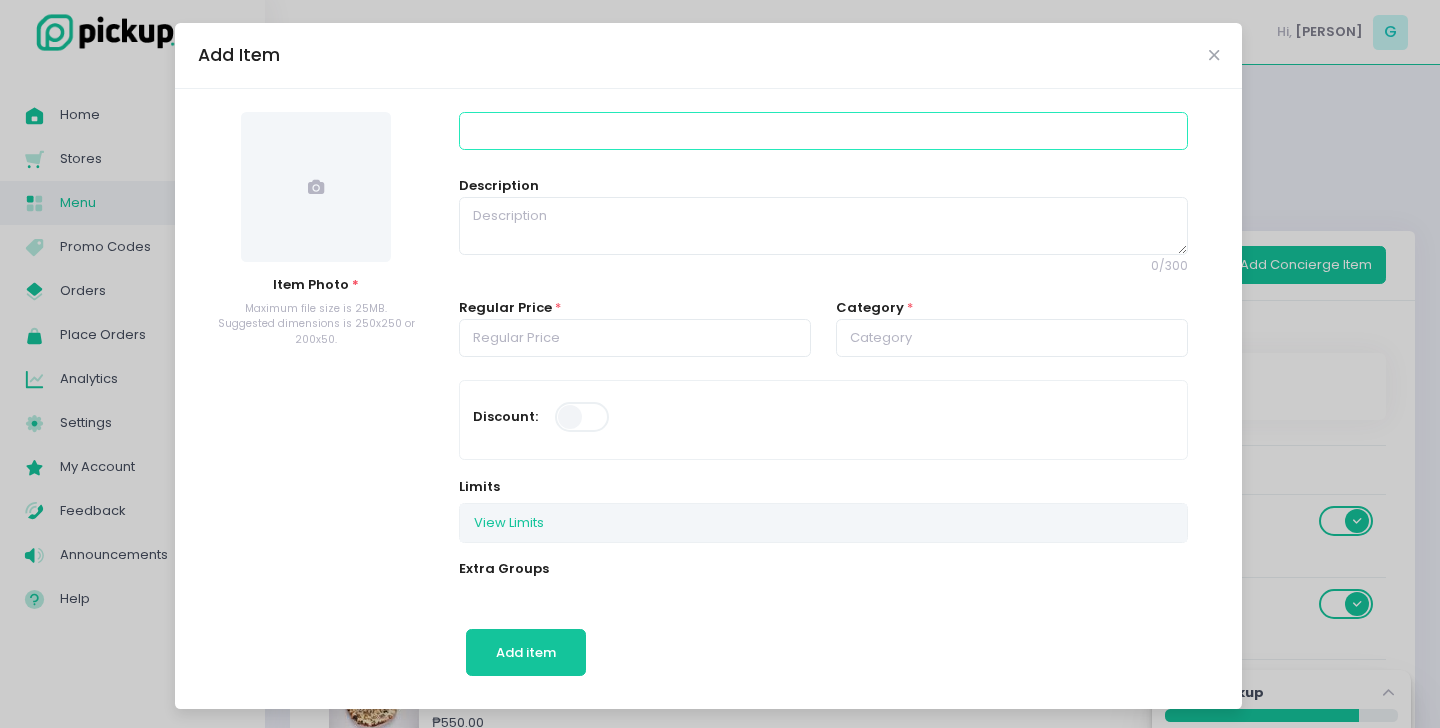 click at bounding box center [823, 131] 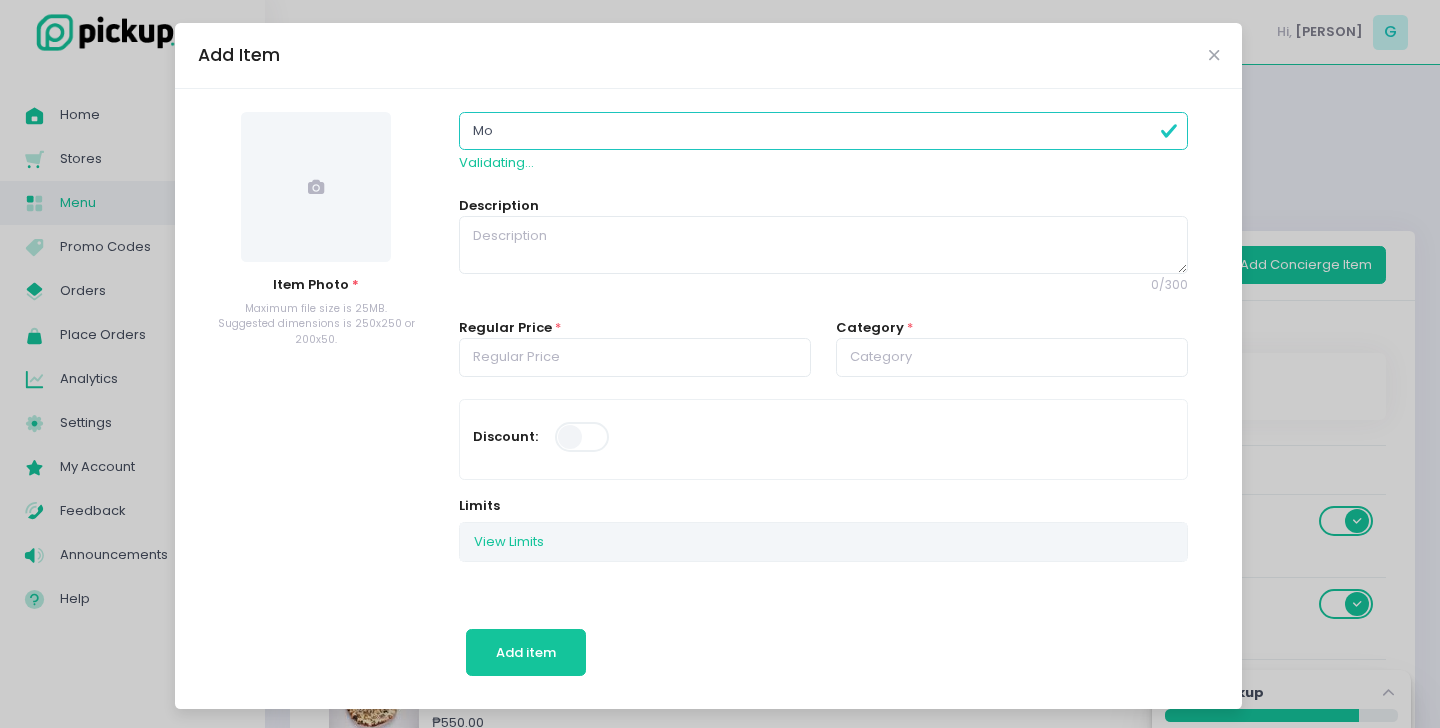 type on "M" 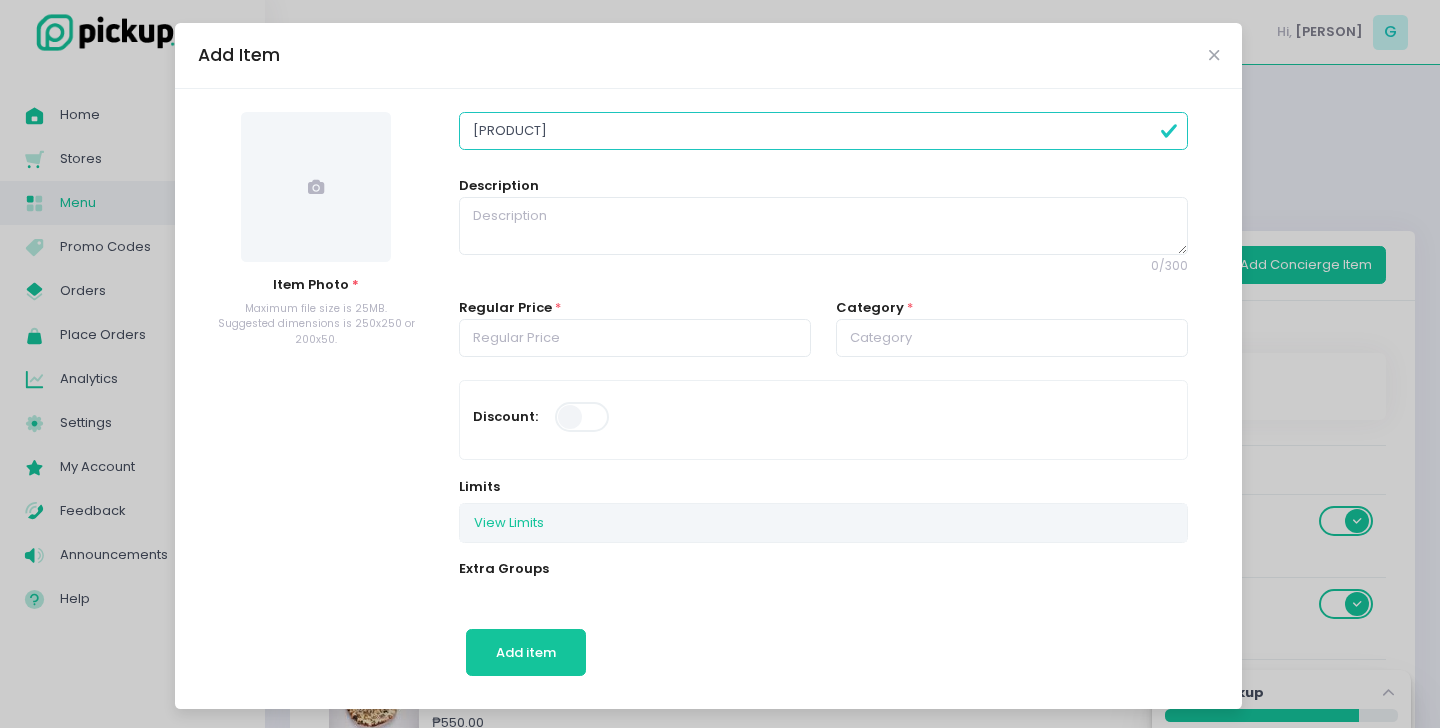 type on "Mojos" 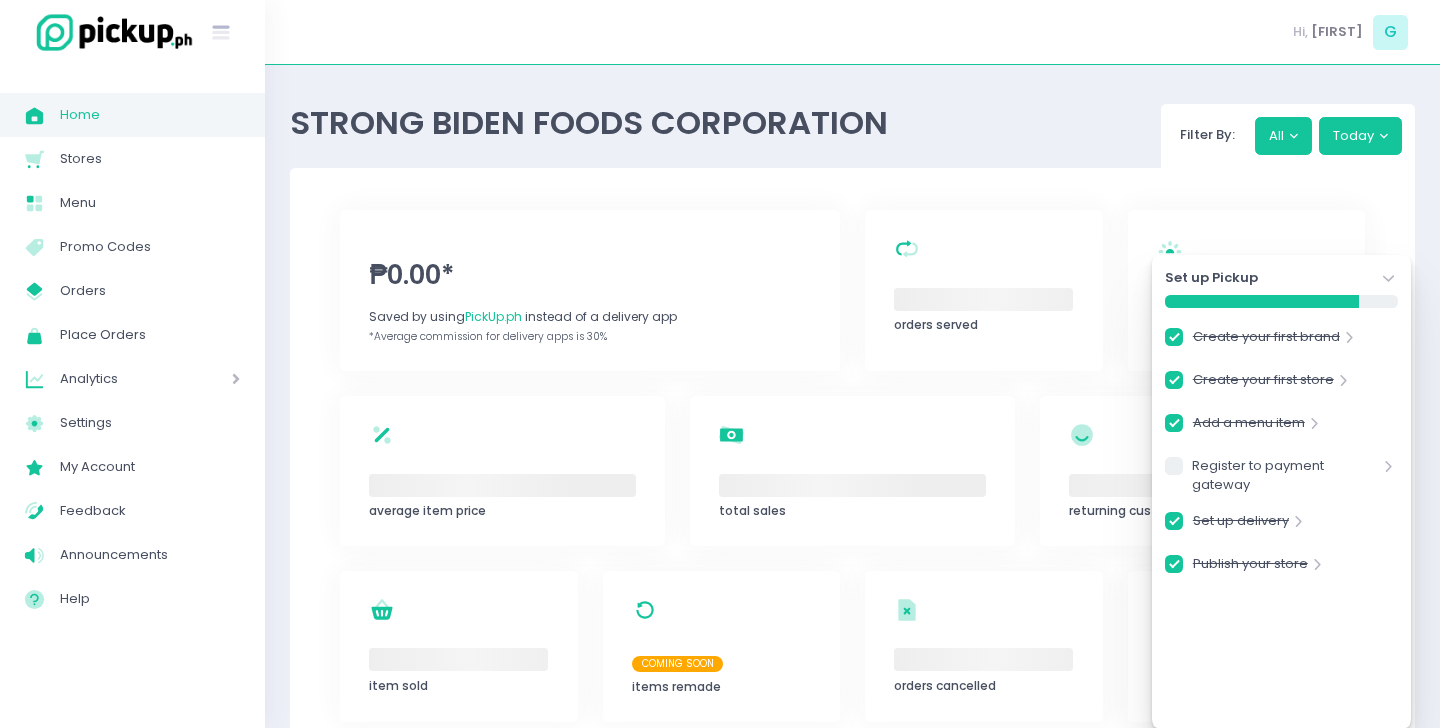 scroll, scrollTop: 0, scrollLeft: 0, axis: both 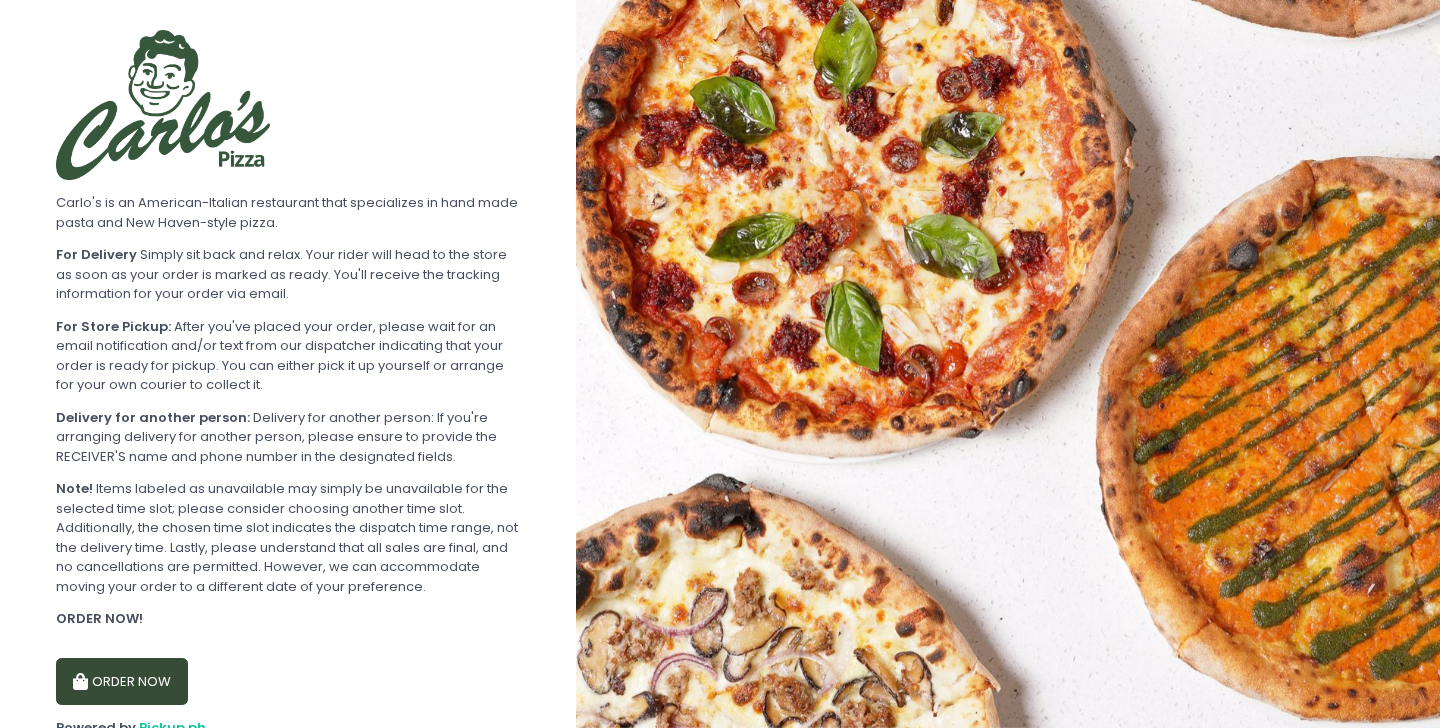 click on "ORDER NOW" at bounding box center (122, 682) 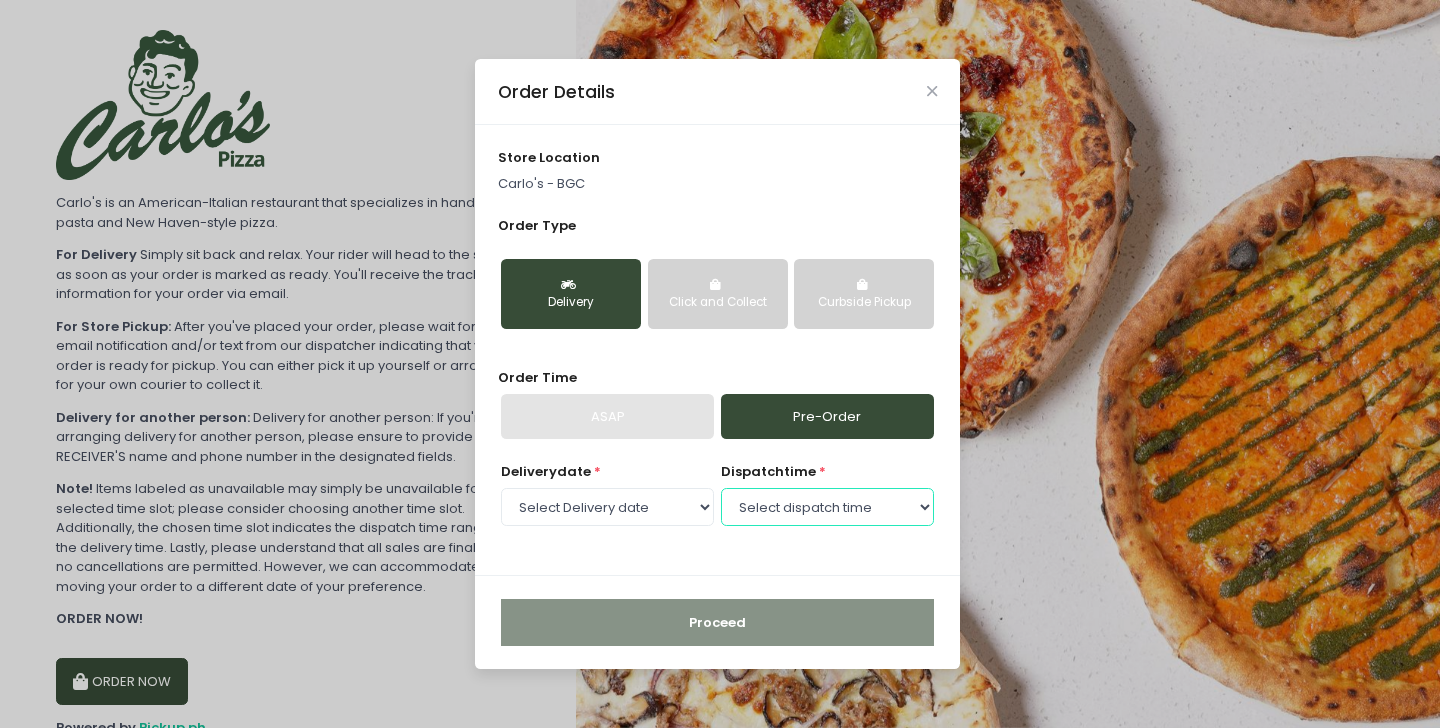 select on "12:00" 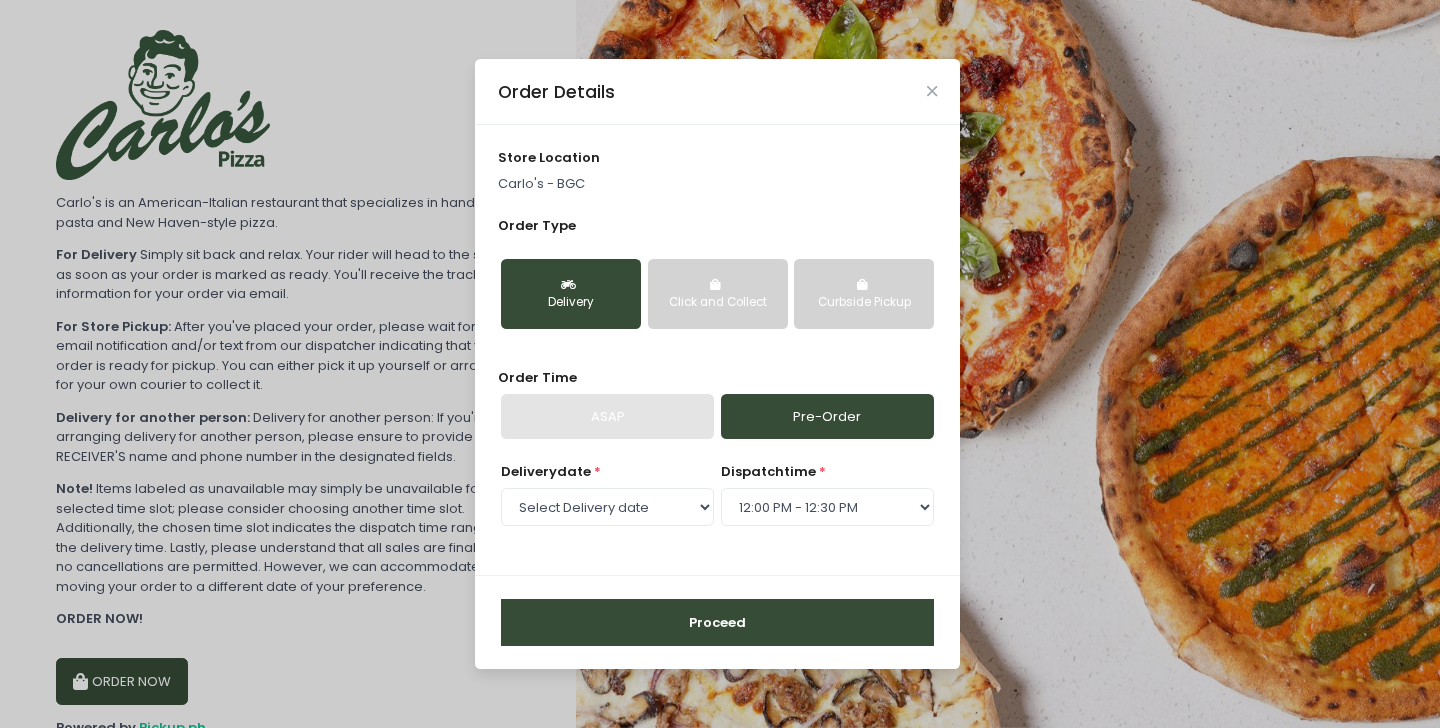 click on "Proceed" at bounding box center (717, 623) 